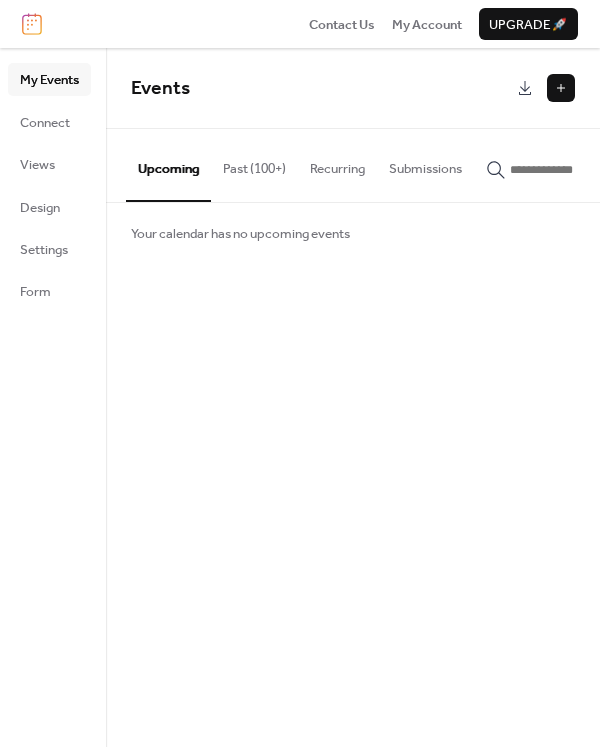 scroll, scrollTop: 0, scrollLeft: 0, axis: both 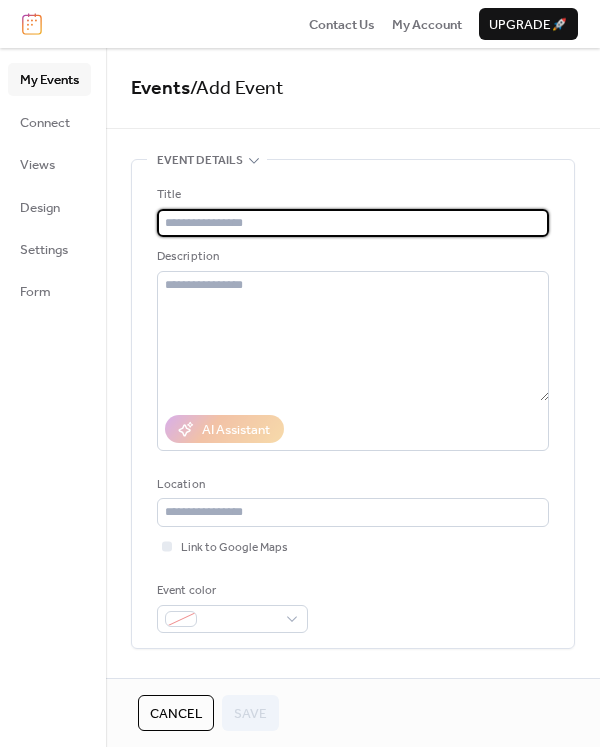 paste on "**********" 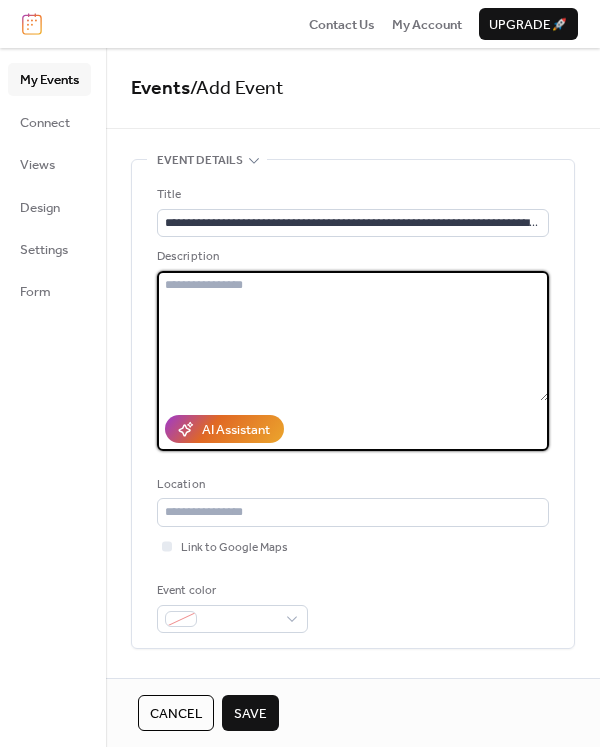 click at bounding box center (353, 336) 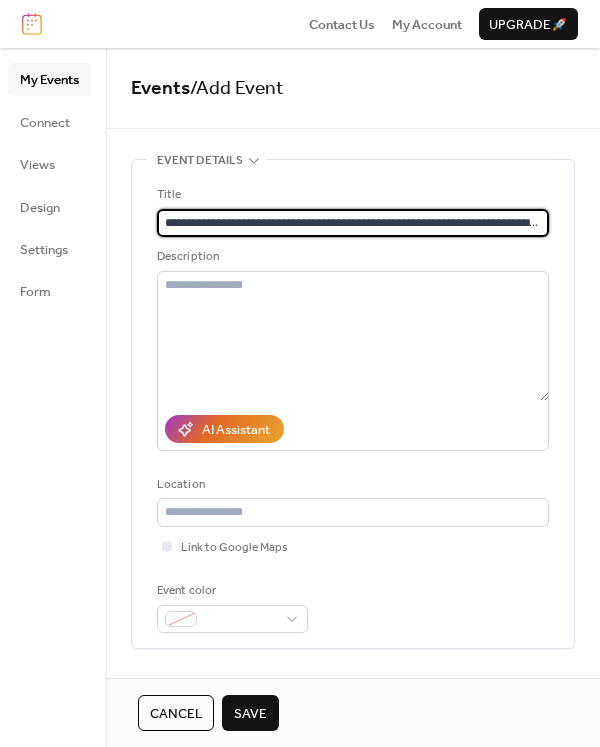 click on "**********" at bounding box center (353, 223) 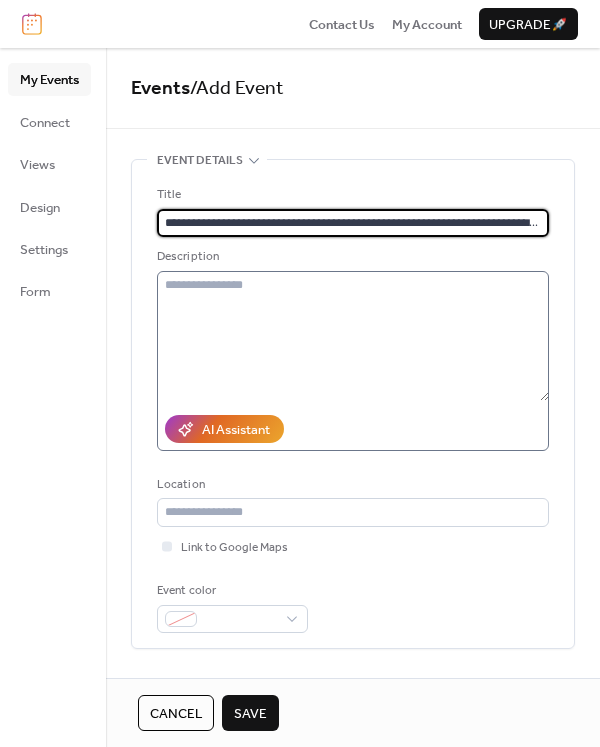 type on "**********" 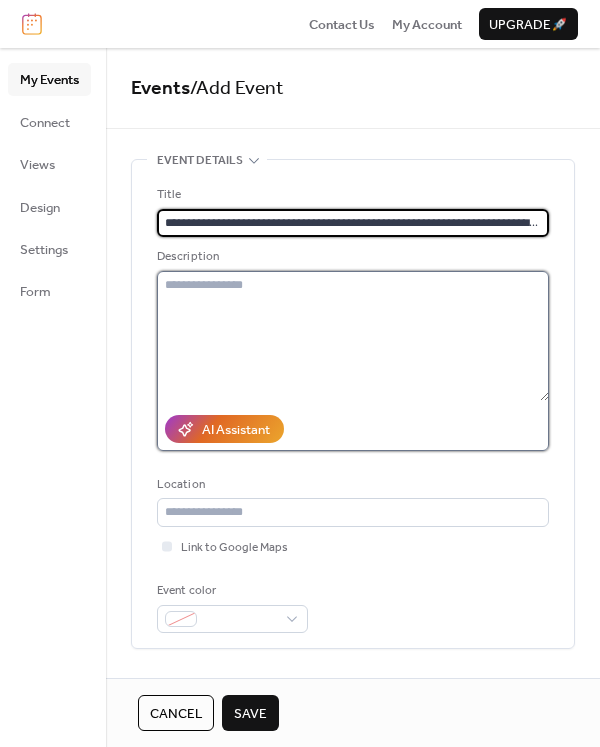 click at bounding box center [353, 336] 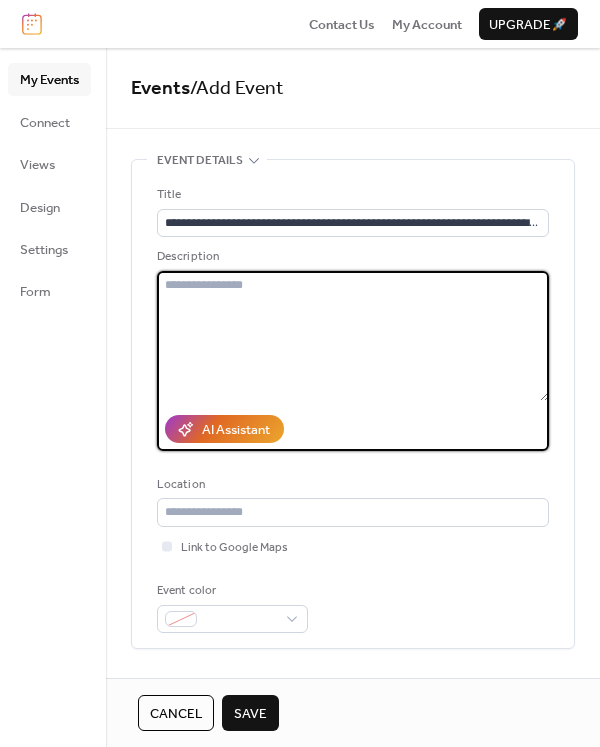 paste on "**********" 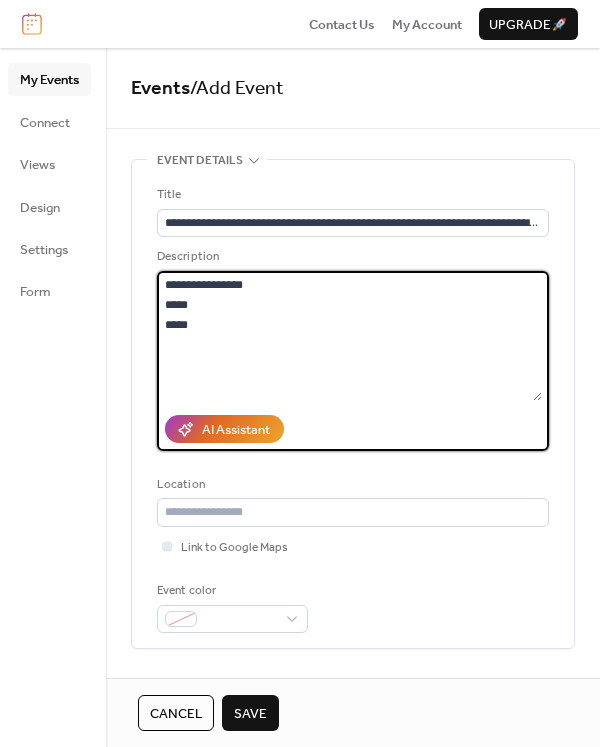 paste on "**********" 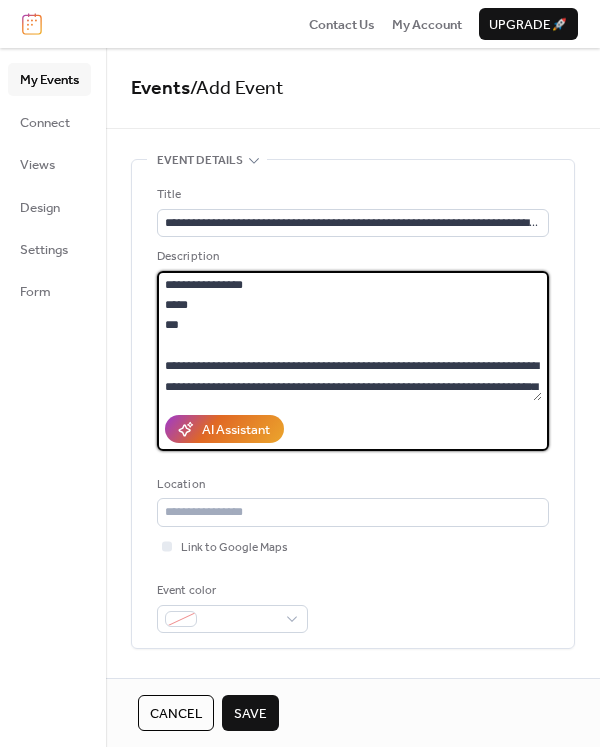 scroll, scrollTop: 858, scrollLeft: 0, axis: vertical 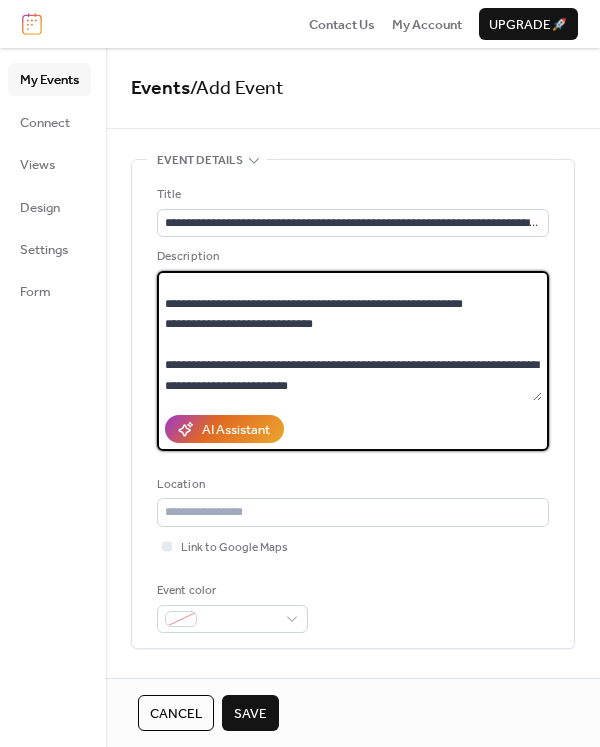 type on "**********" 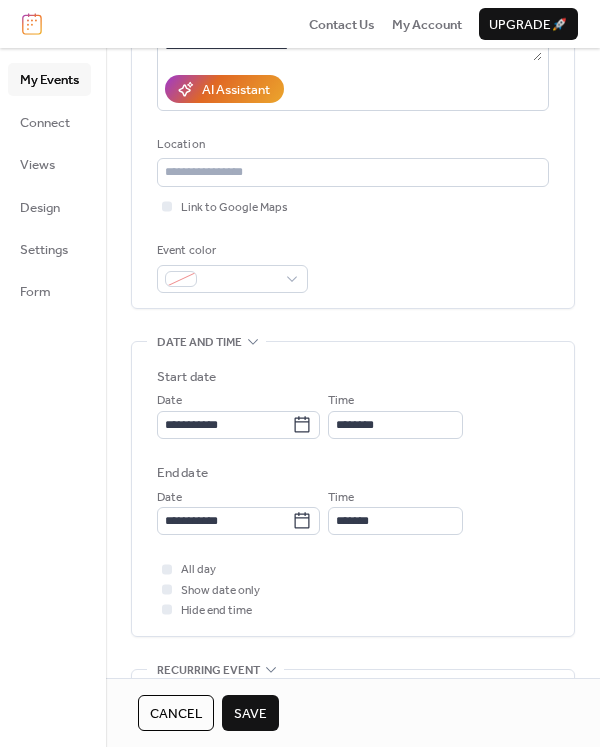 scroll, scrollTop: 350, scrollLeft: 0, axis: vertical 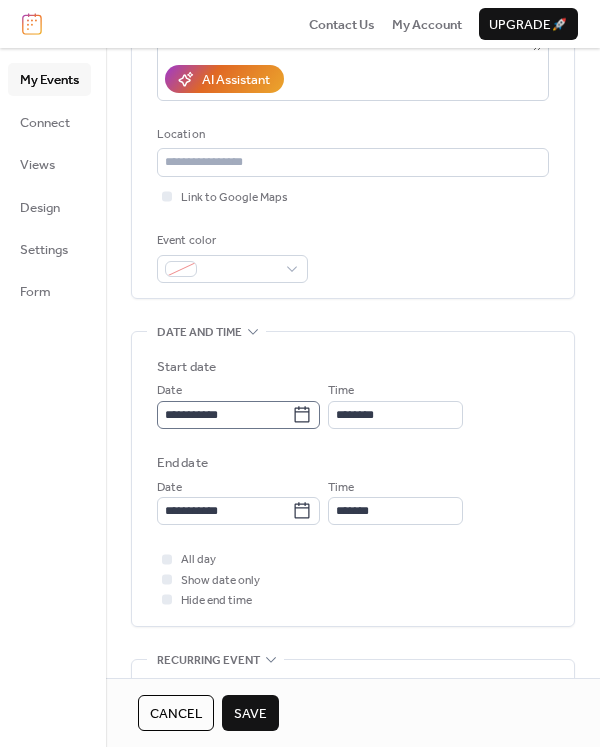 click 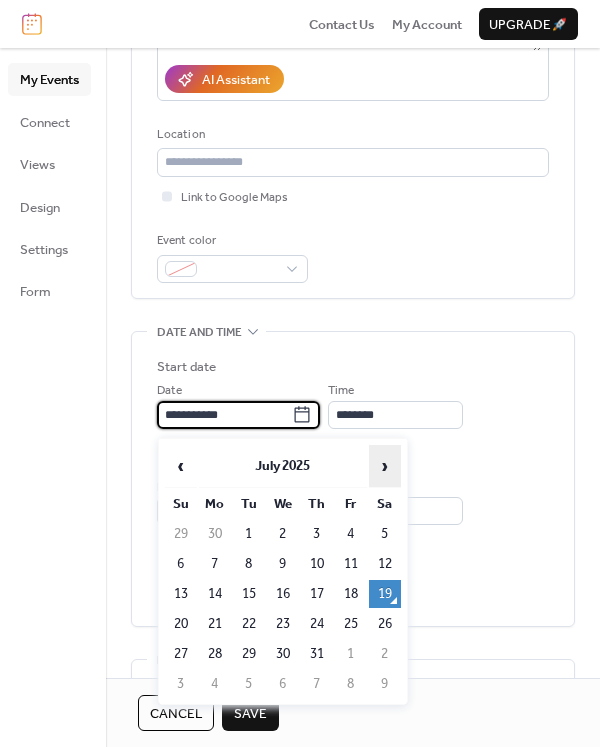 click on "›" at bounding box center [385, 466] 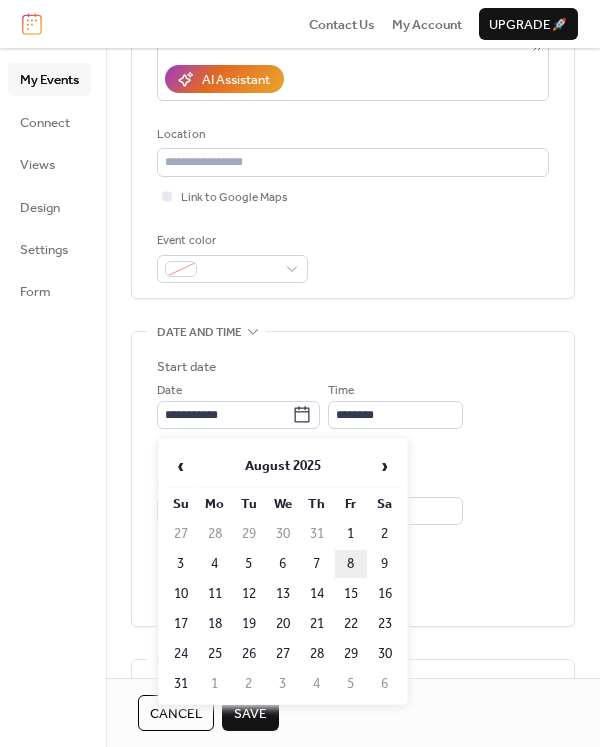 click on "8" at bounding box center (351, 564) 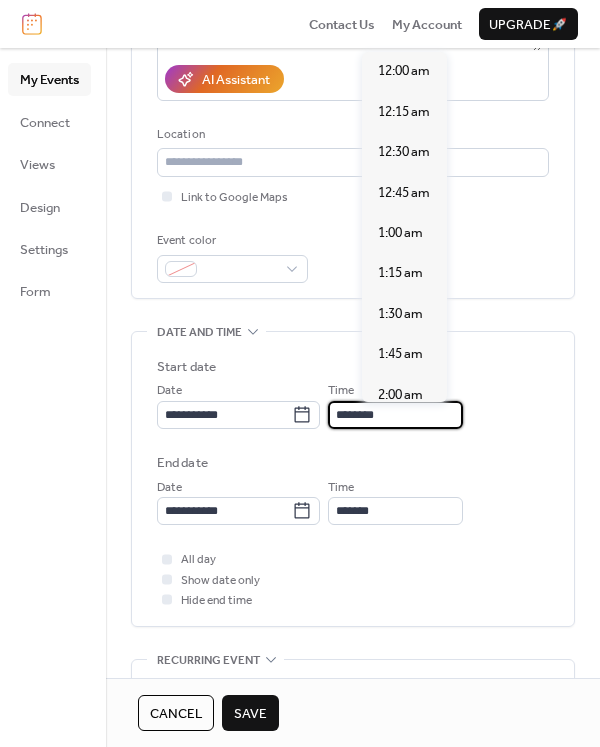 click on "********" at bounding box center [395, 415] 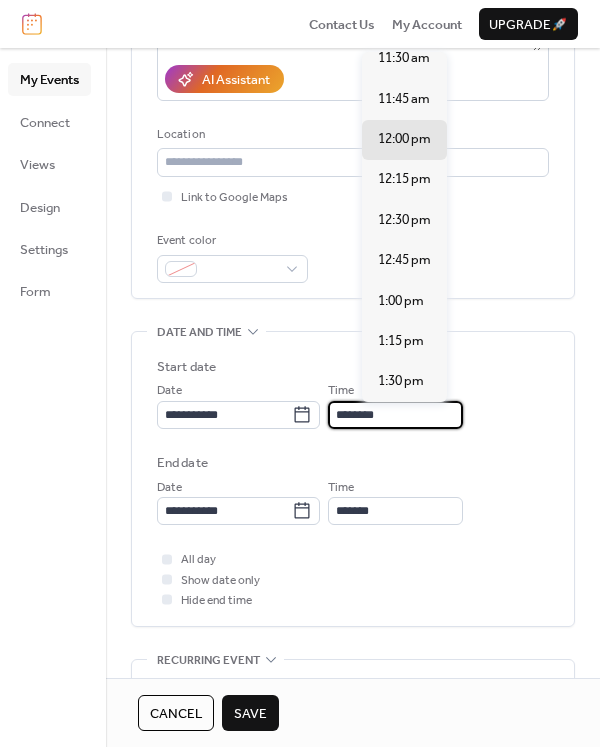 click on "********" at bounding box center (395, 415) 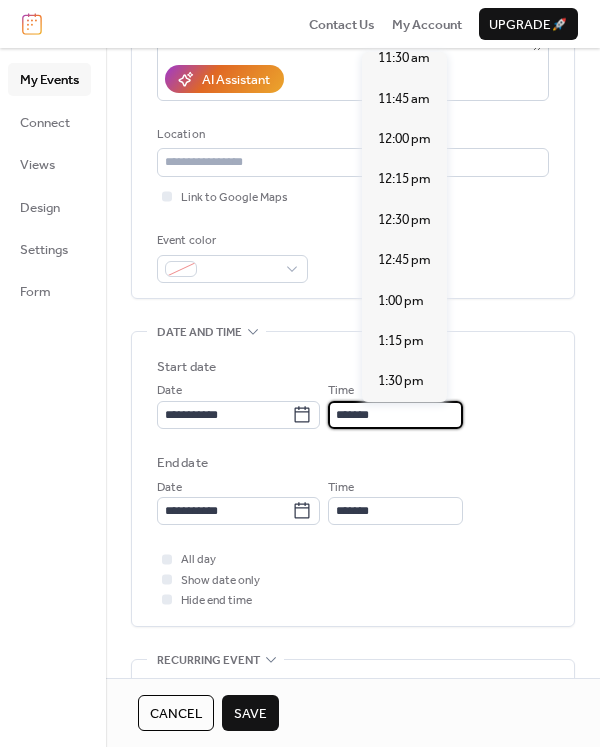 scroll, scrollTop: 2808, scrollLeft: 0, axis: vertical 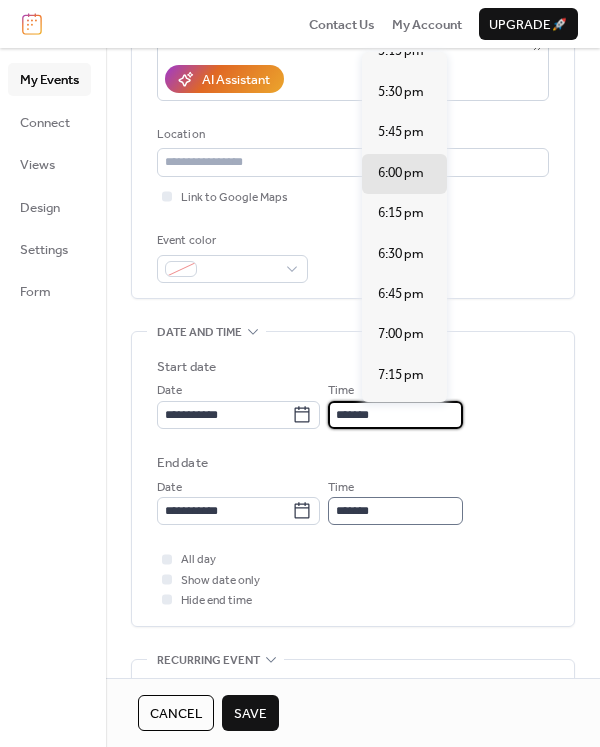 type on "*******" 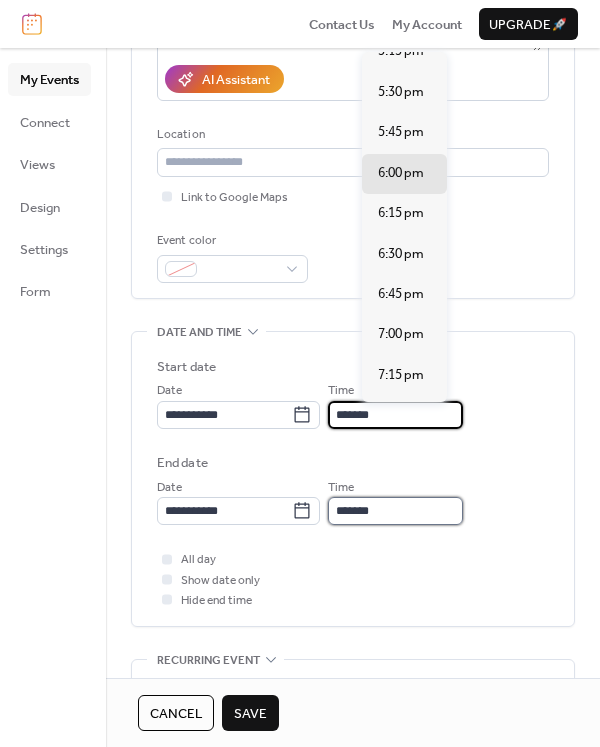 click on "*******" at bounding box center (395, 511) 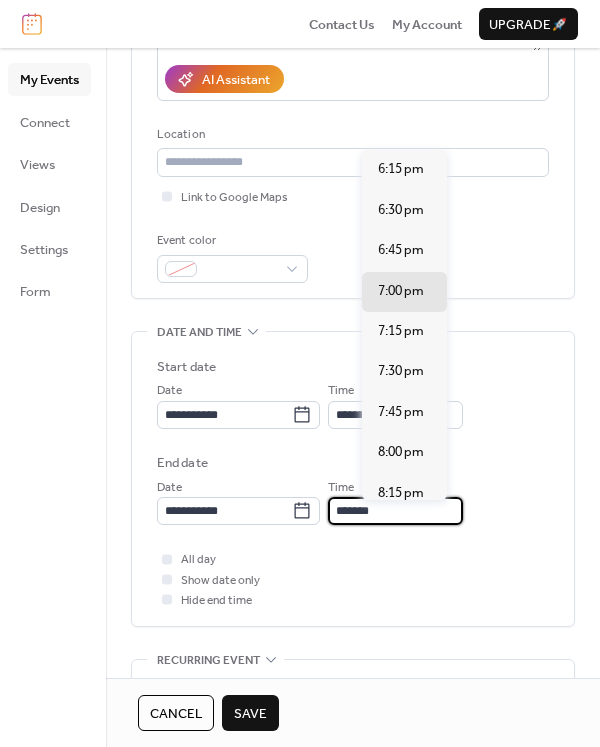 click on "*******" at bounding box center (395, 511) 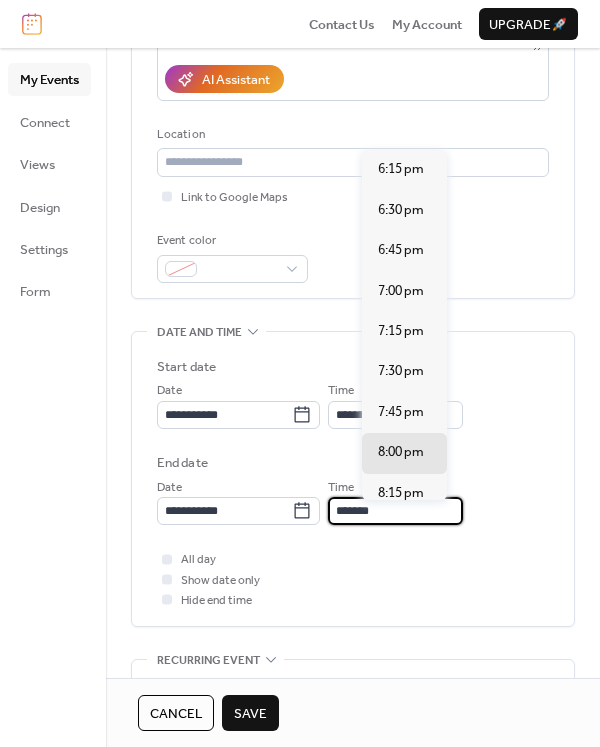 type on "*******" 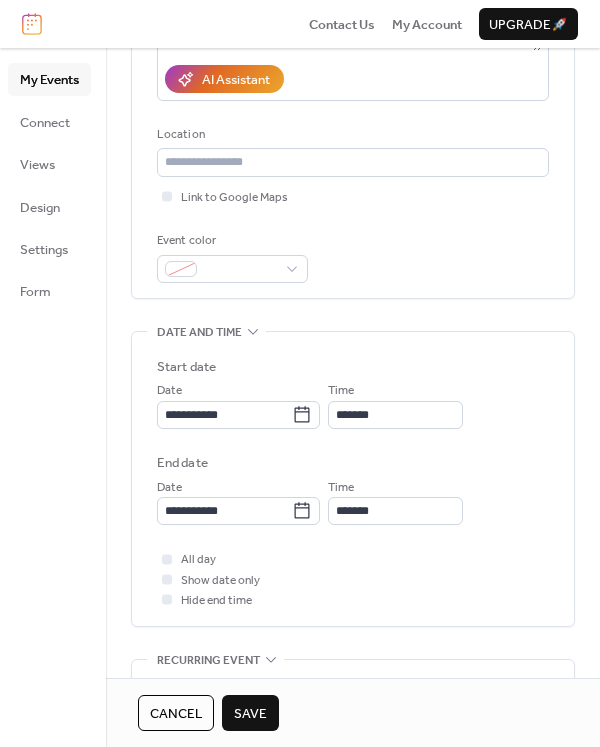 click on "All day Show date only Hide end time" at bounding box center [353, 579] 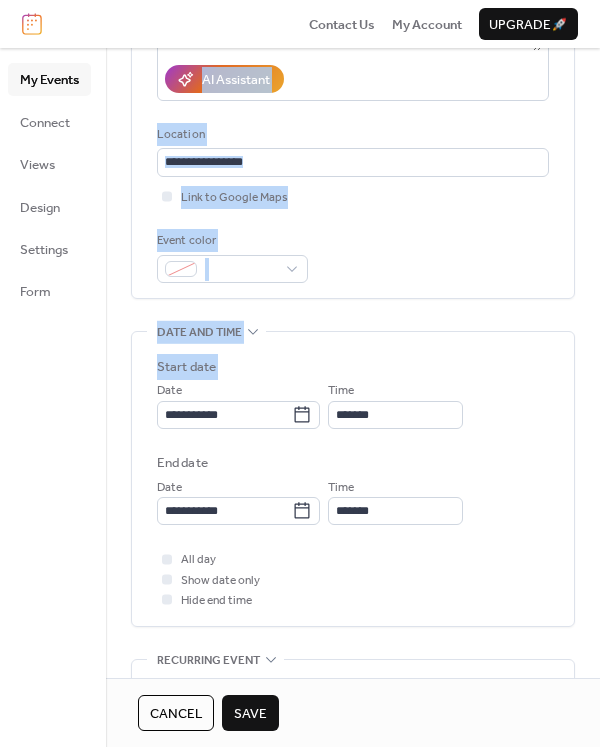 drag, startPoint x: 591, startPoint y: 376, endPoint x: 655, endPoint y: 103, distance: 280.4015 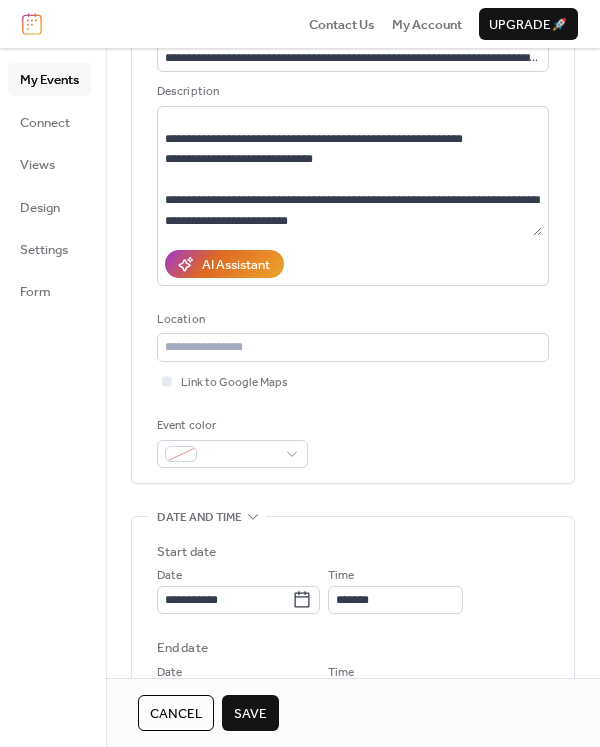scroll, scrollTop: 0, scrollLeft: 0, axis: both 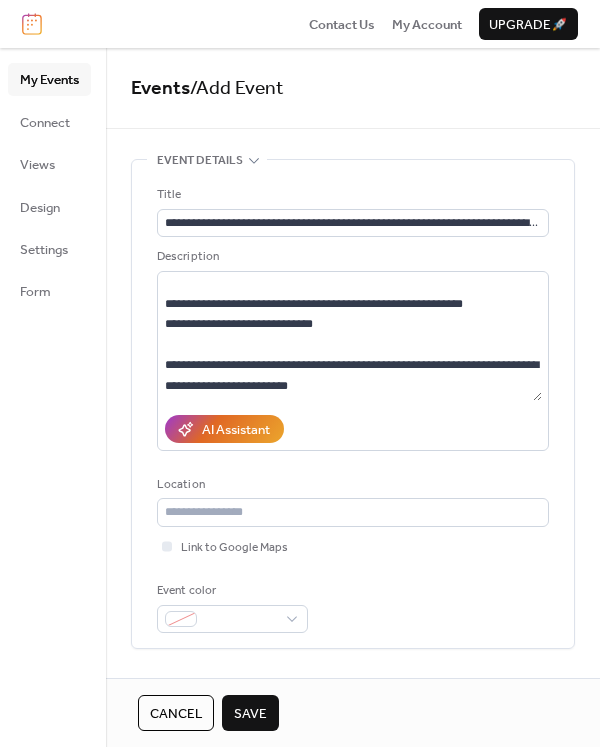 click on "**********" at bounding box center (353, 404) 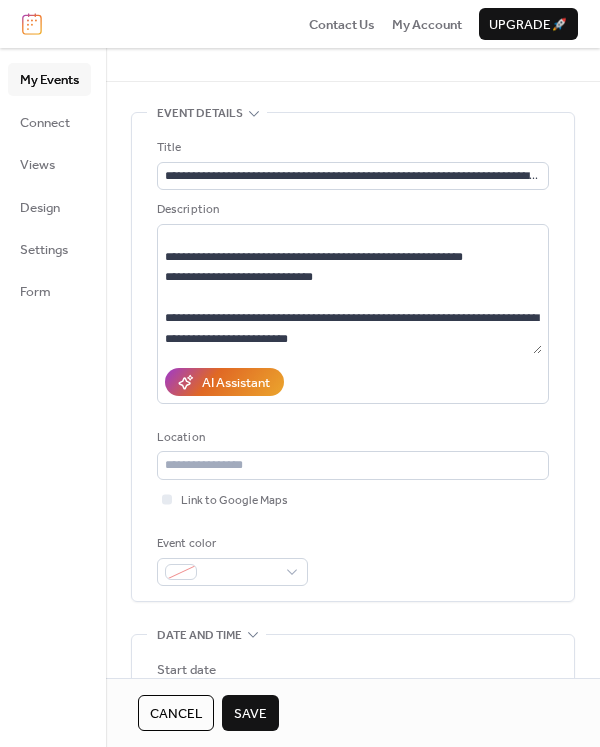 scroll, scrollTop: 71, scrollLeft: 0, axis: vertical 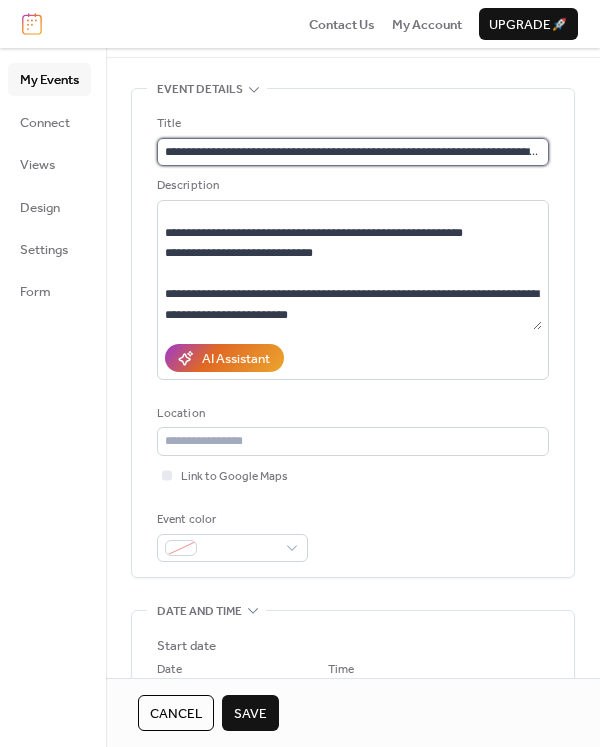 click on "**********" at bounding box center (353, 152) 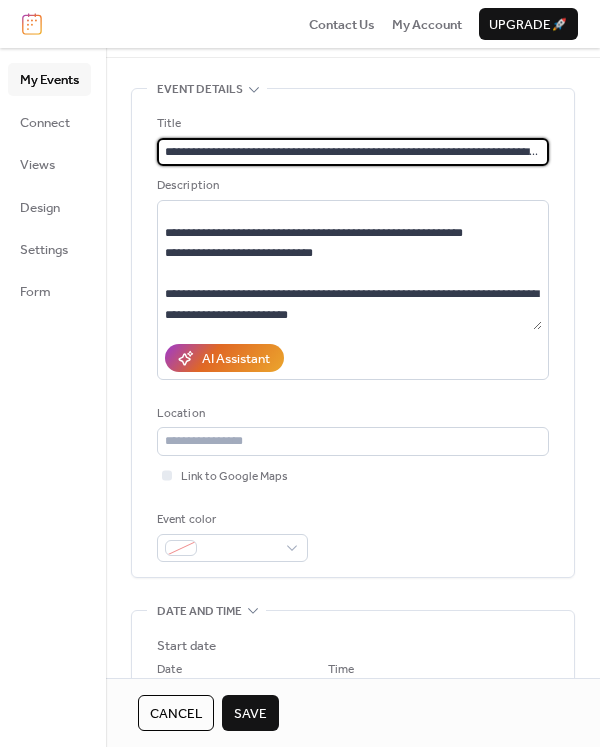 click on "**********" at bounding box center (353, 333) 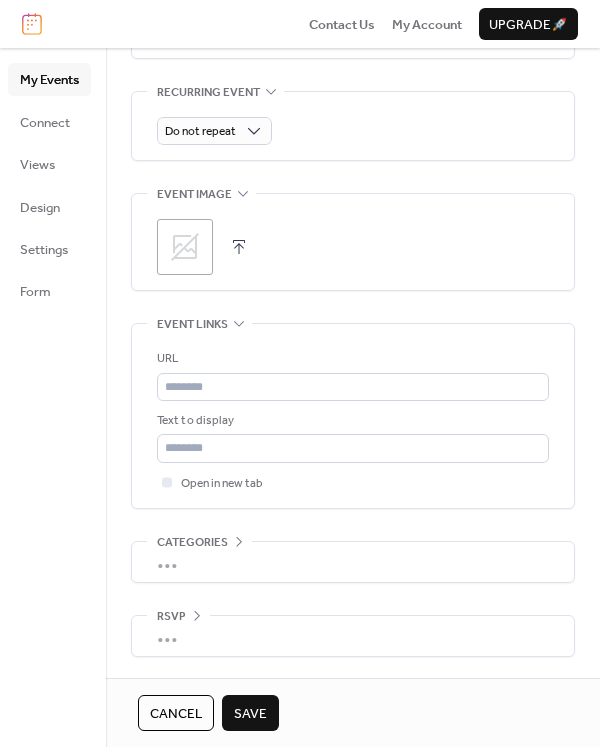 scroll, scrollTop: 925, scrollLeft: 0, axis: vertical 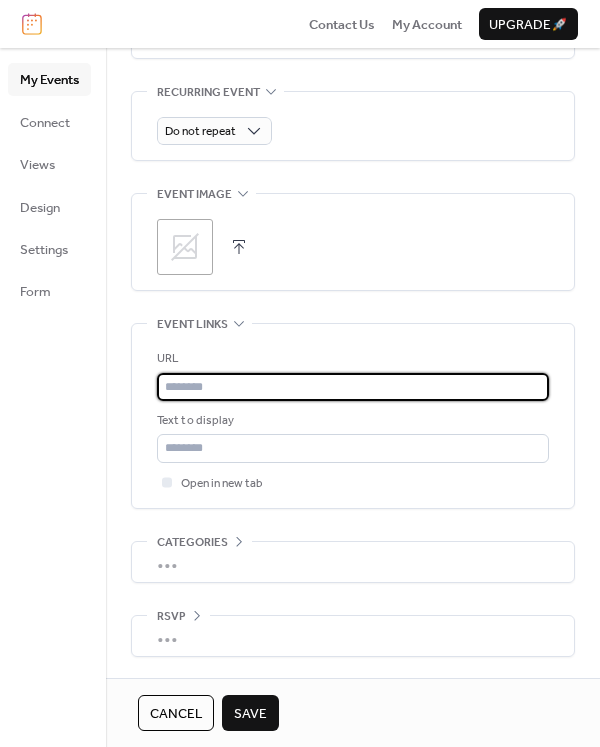 click at bounding box center [353, 387] 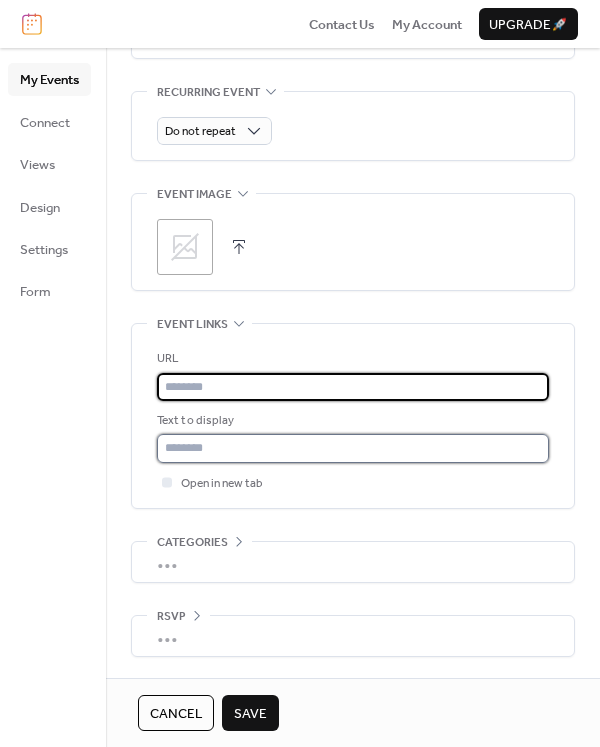 click at bounding box center (353, 448) 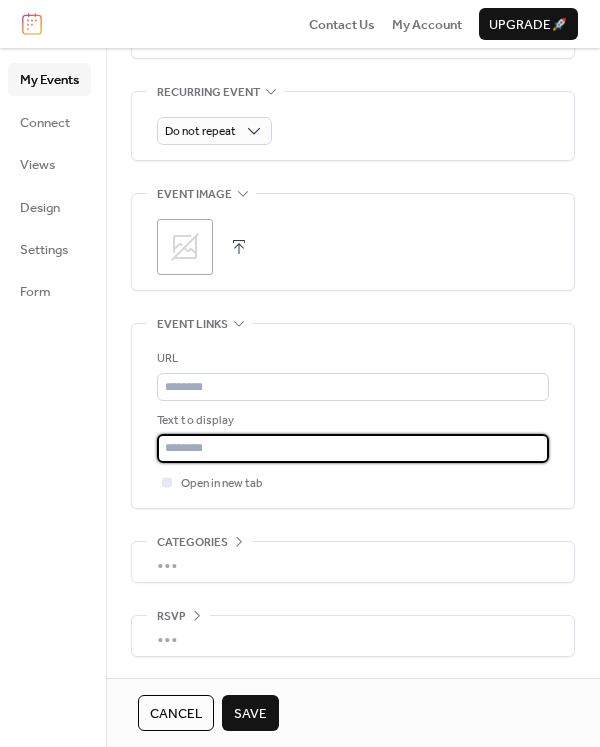 click at bounding box center [353, 448] 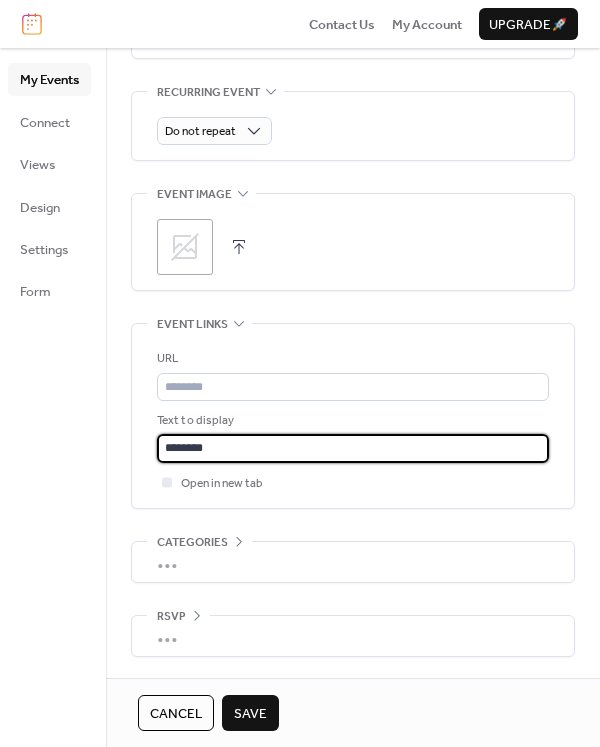 type on "********" 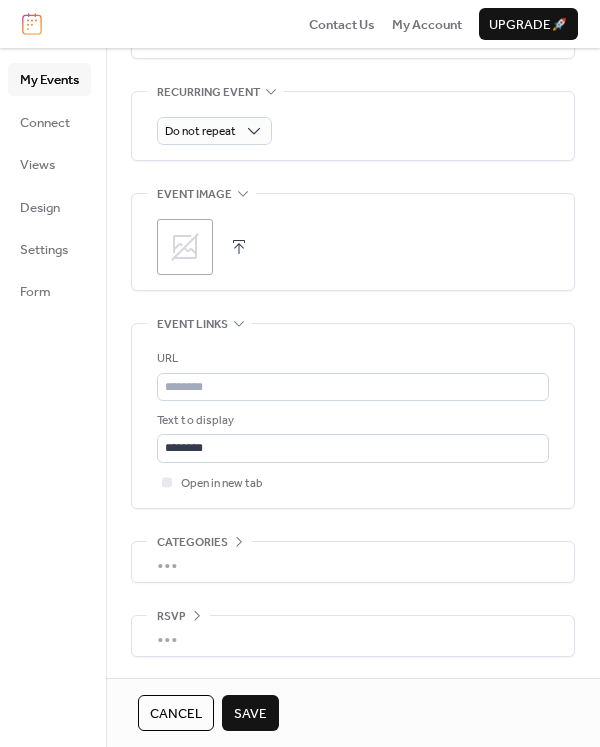 click on "URL" at bounding box center (351, 359) 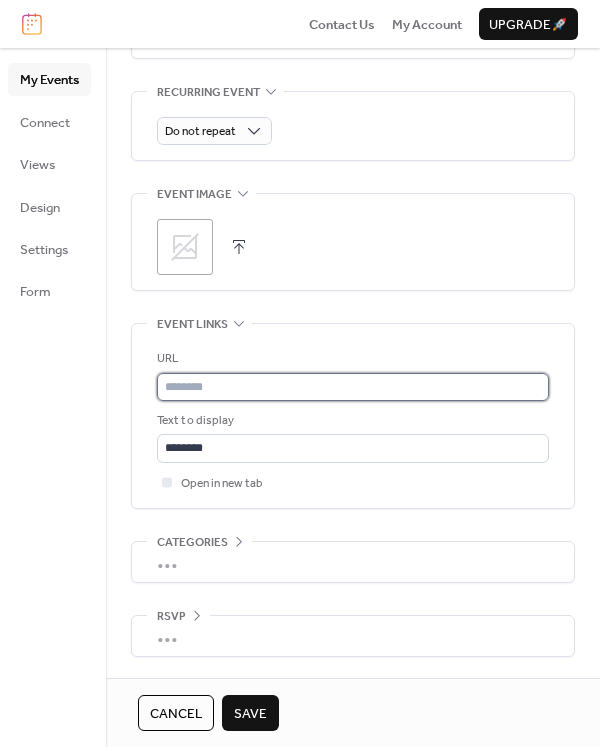 click at bounding box center [353, 387] 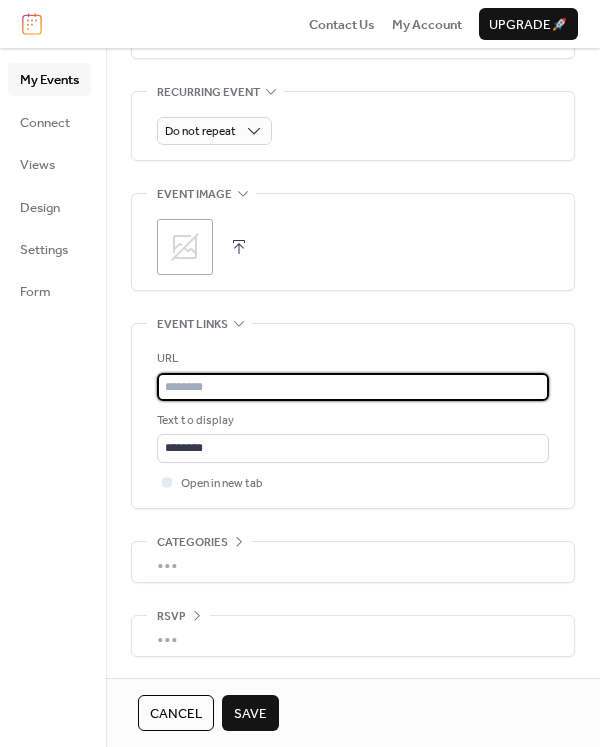 paste on "**********" 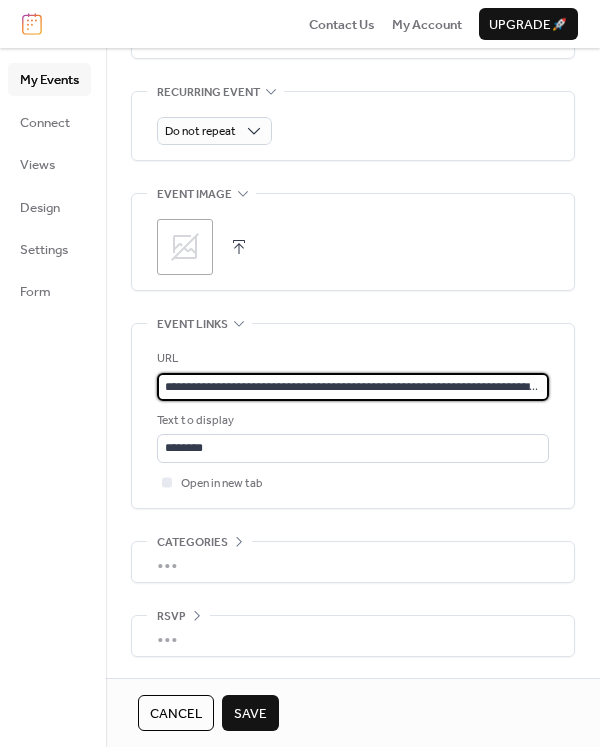 type on "**********" 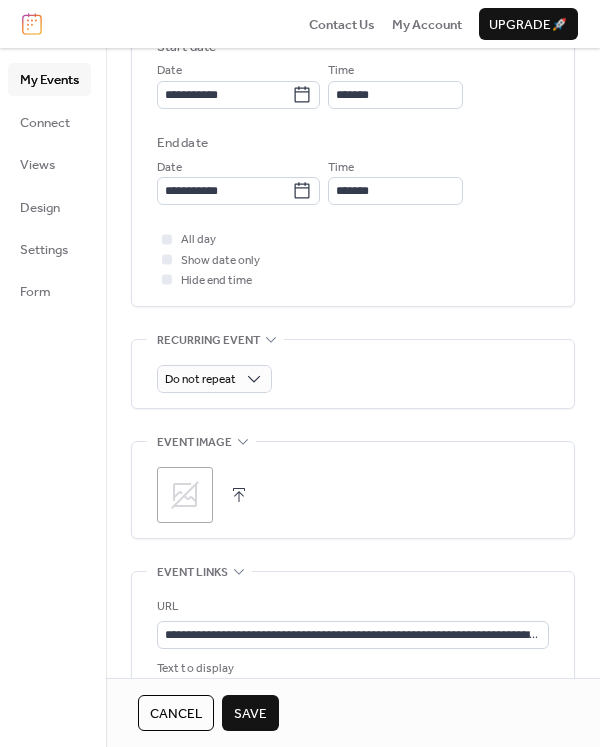 scroll, scrollTop: 676, scrollLeft: 0, axis: vertical 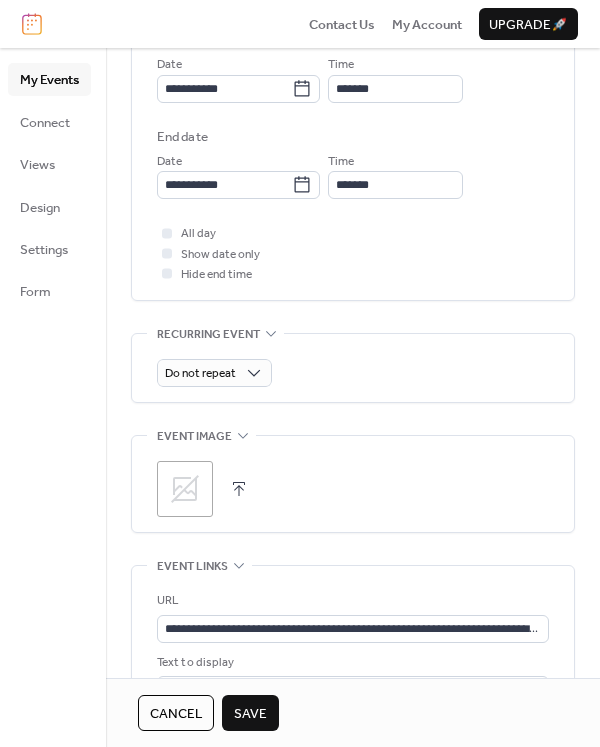 click on ";" at bounding box center (185, 489) 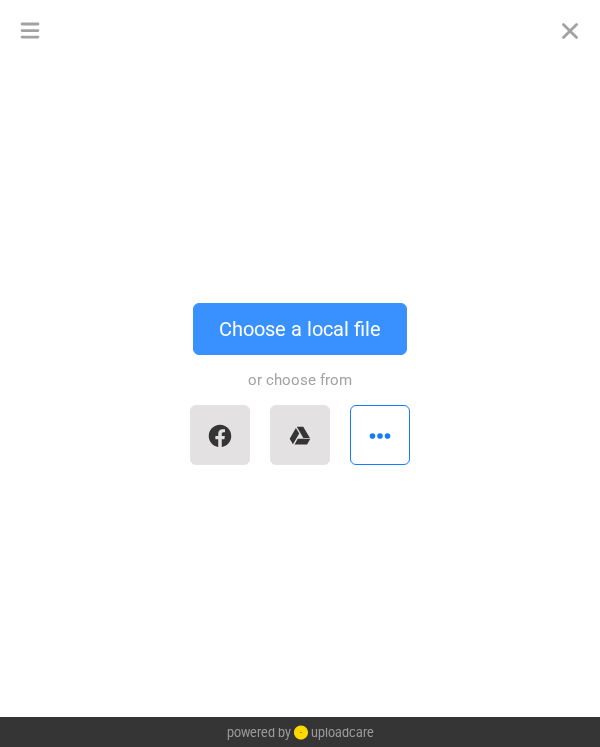 click on "Choose a local file" at bounding box center [300, 329] 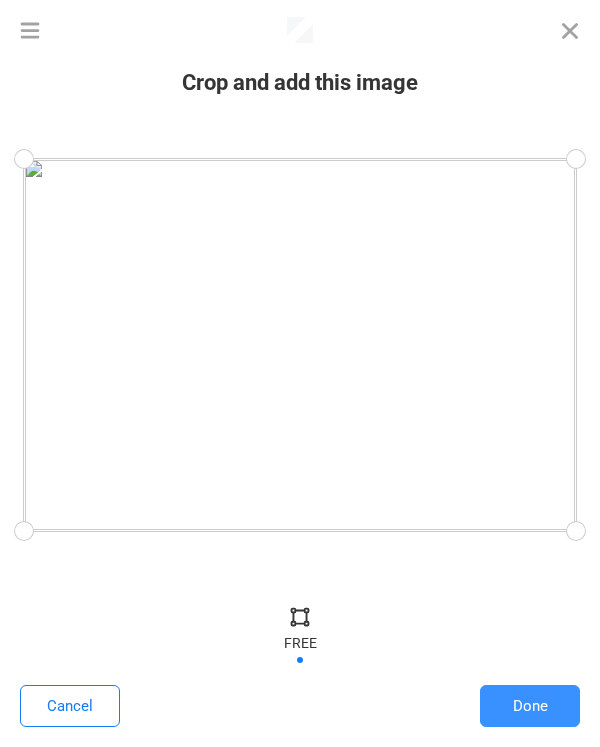 click on "Done" at bounding box center [530, 706] 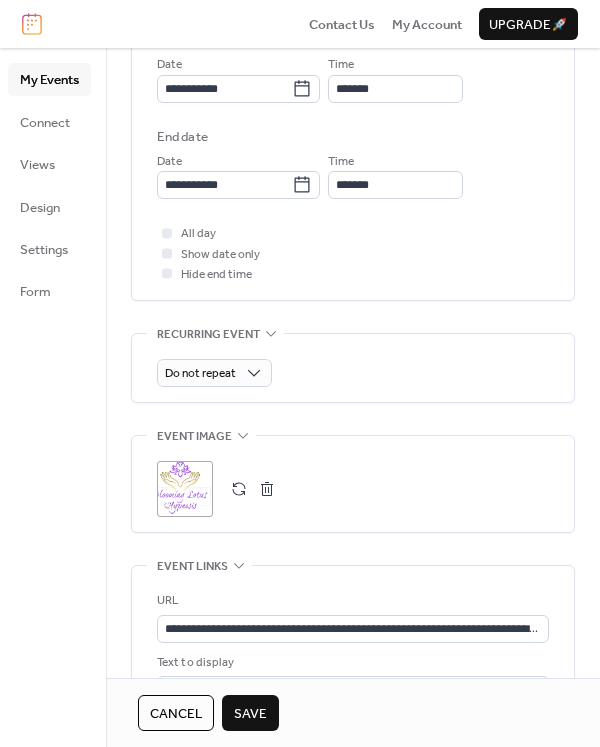 scroll, scrollTop: 925, scrollLeft: 0, axis: vertical 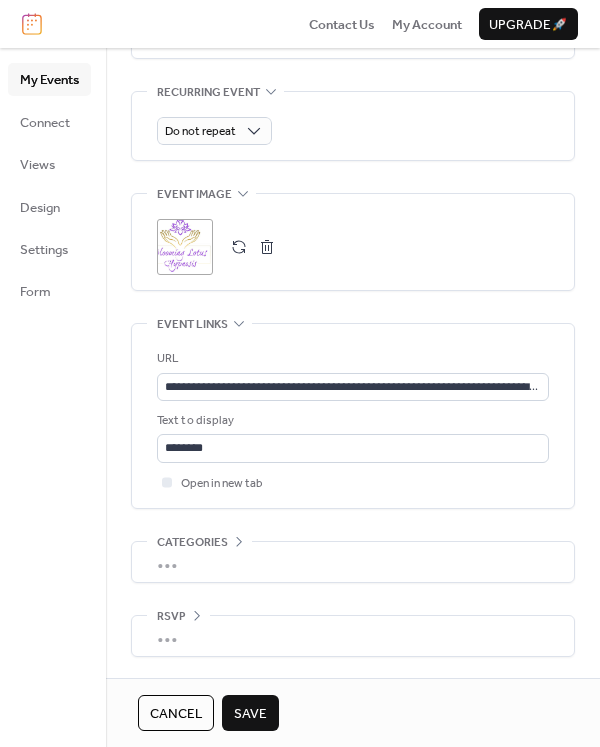 click on "Save" at bounding box center (250, 714) 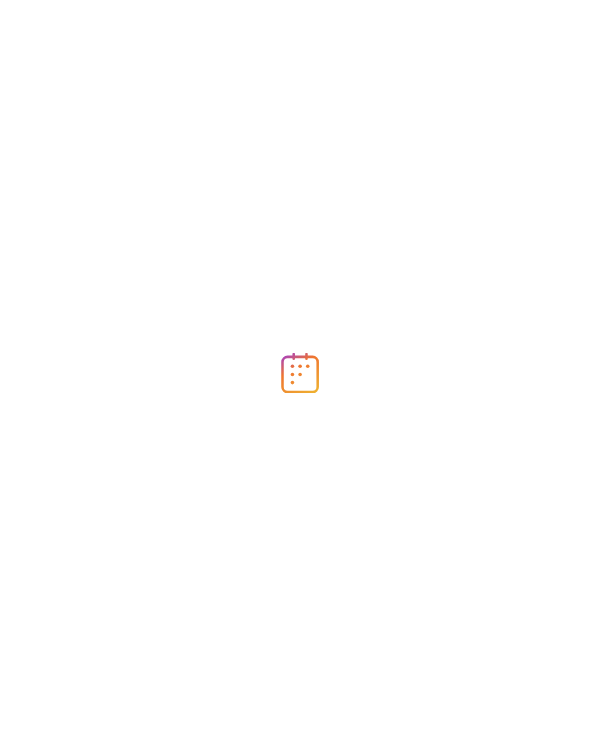scroll, scrollTop: 0, scrollLeft: 0, axis: both 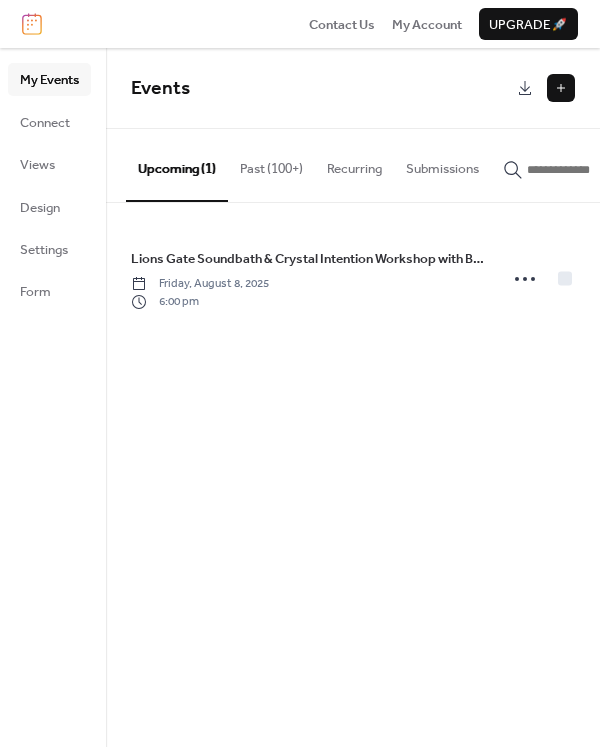 click at bounding box center (561, 88) 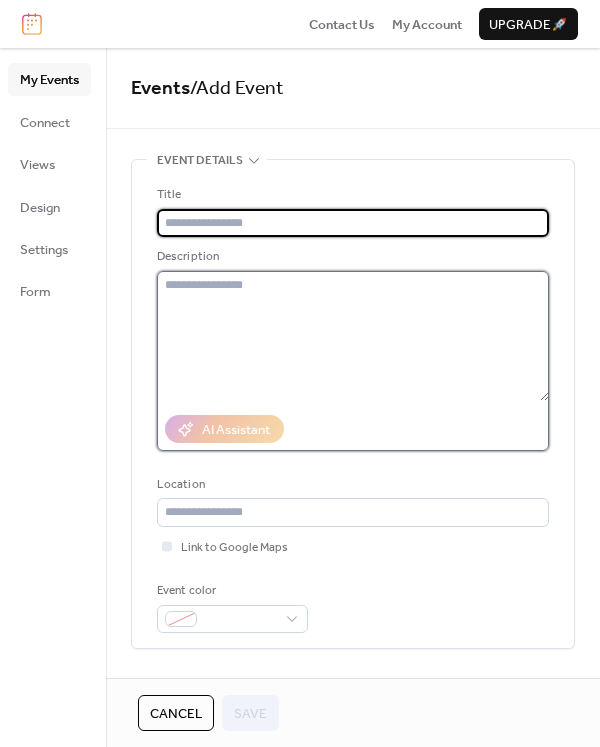 click at bounding box center [353, 336] 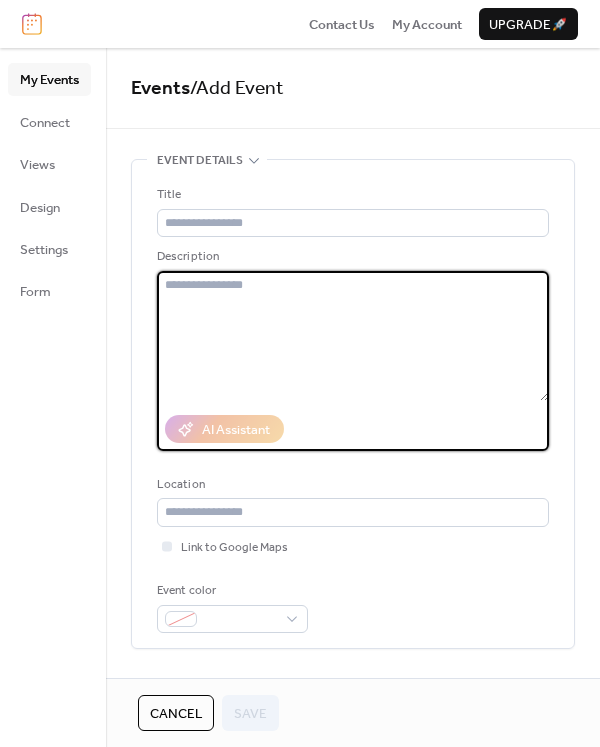 click on "Title Description AI Assistant Location Link to Google Maps Event color" at bounding box center (353, 404) 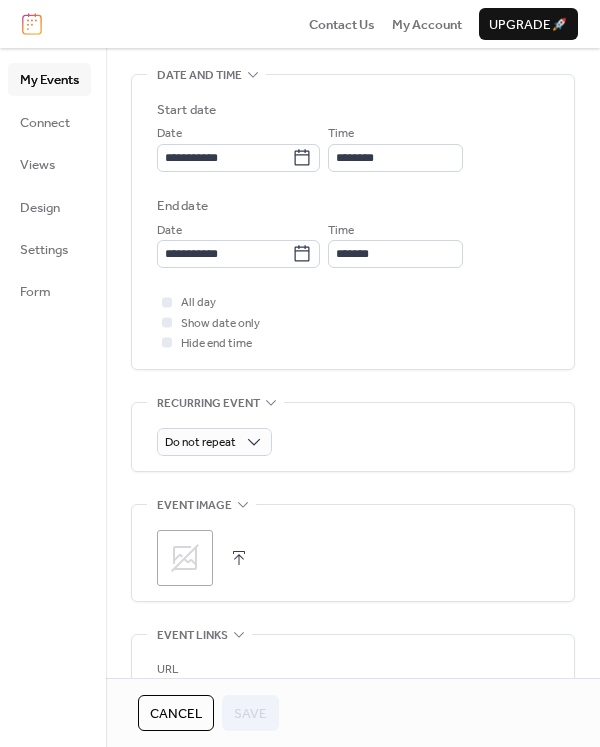 scroll, scrollTop: 615, scrollLeft: 0, axis: vertical 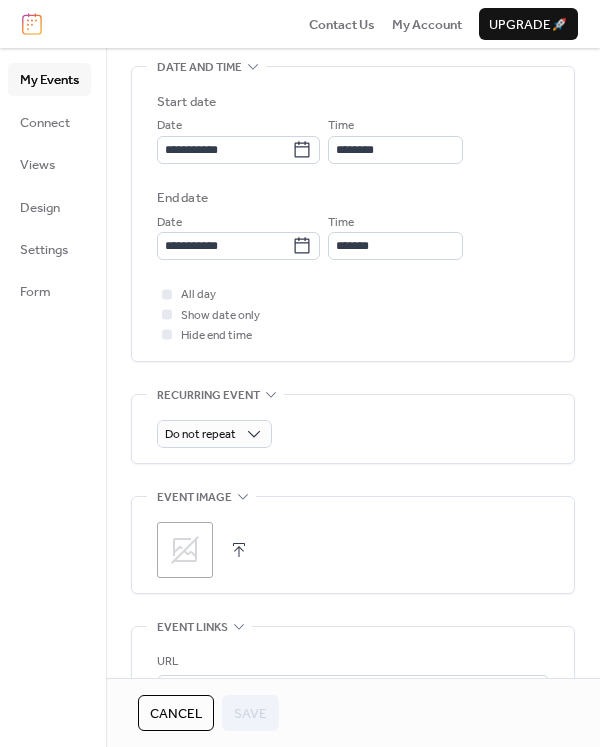 click 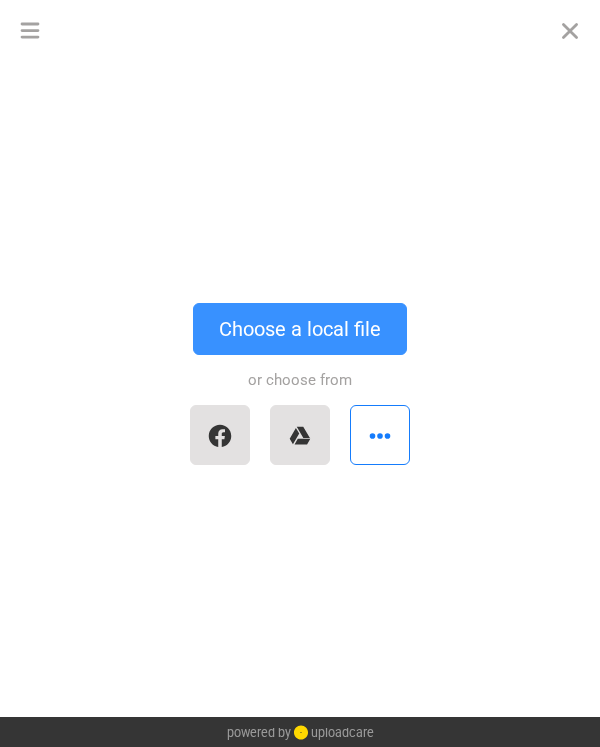 click on "Choose a local file" at bounding box center (300, 329) 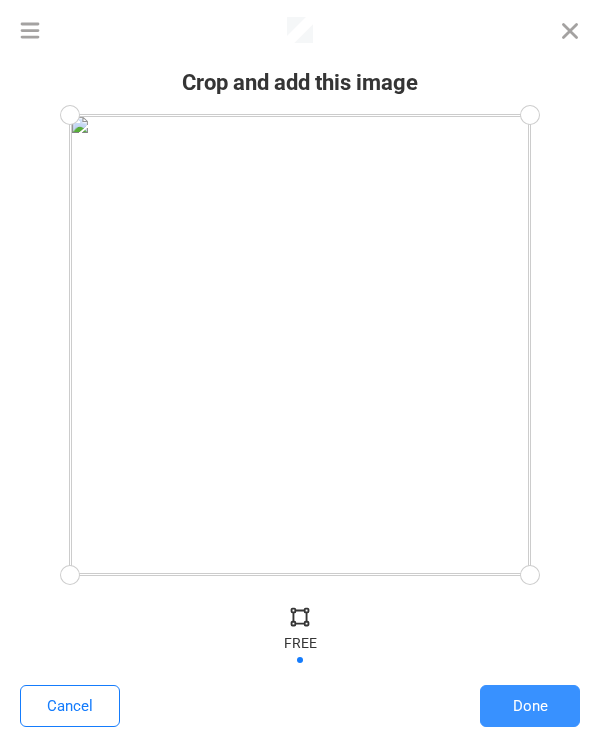 click on "Done" at bounding box center (530, 706) 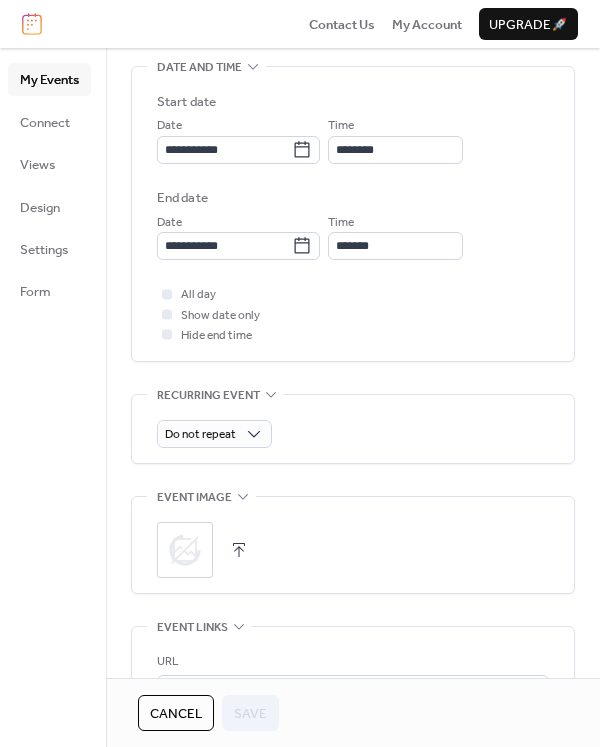 click on "**********" at bounding box center (353, 262) 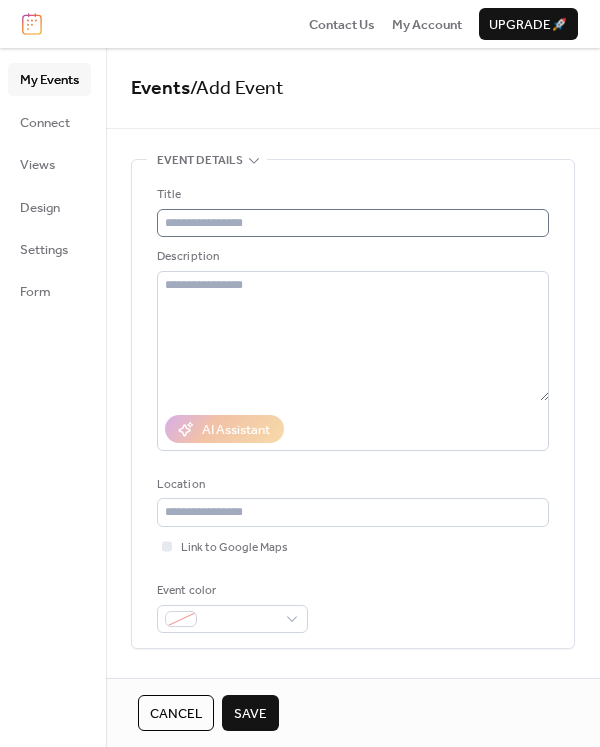 scroll, scrollTop: 590, scrollLeft: 0, axis: vertical 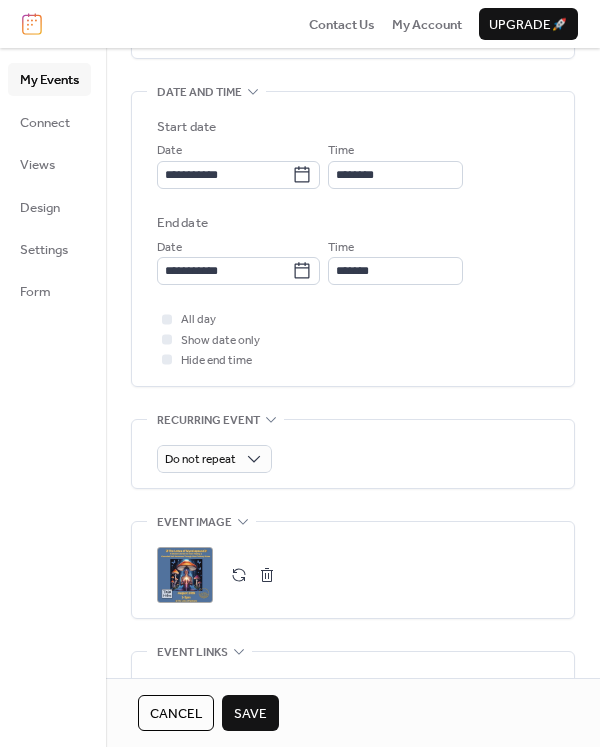 click on "**********" at bounding box center (353, 287) 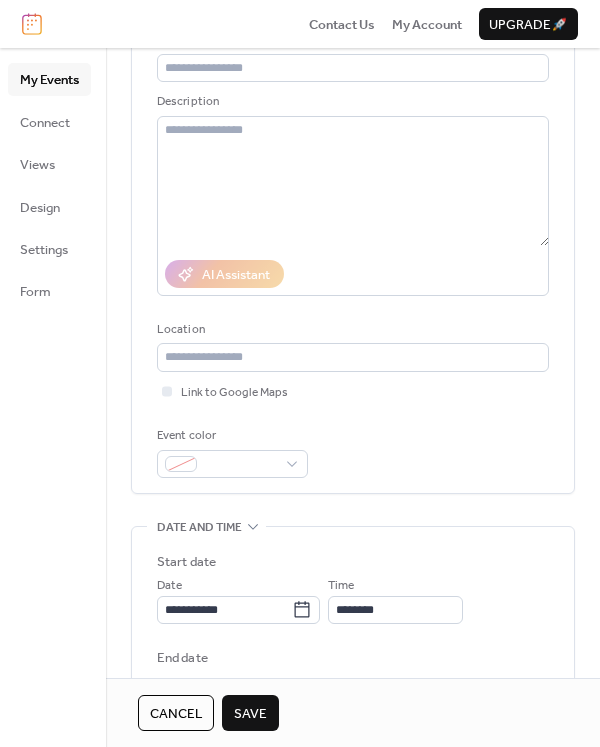 scroll, scrollTop: 143, scrollLeft: 0, axis: vertical 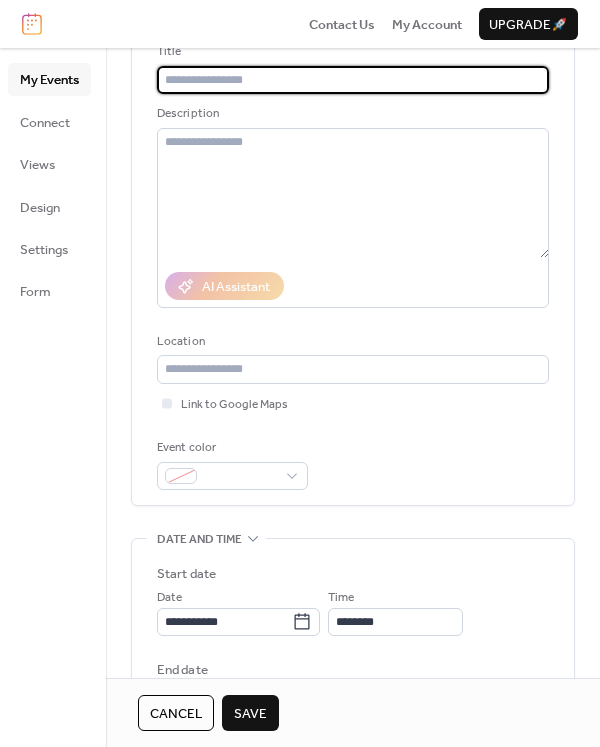 click at bounding box center [353, 80] 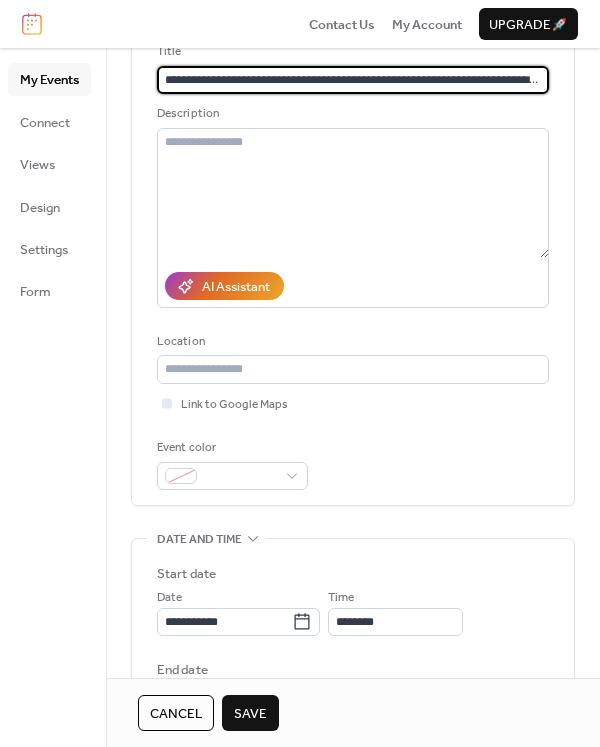 click on "Description" at bounding box center [351, 114] 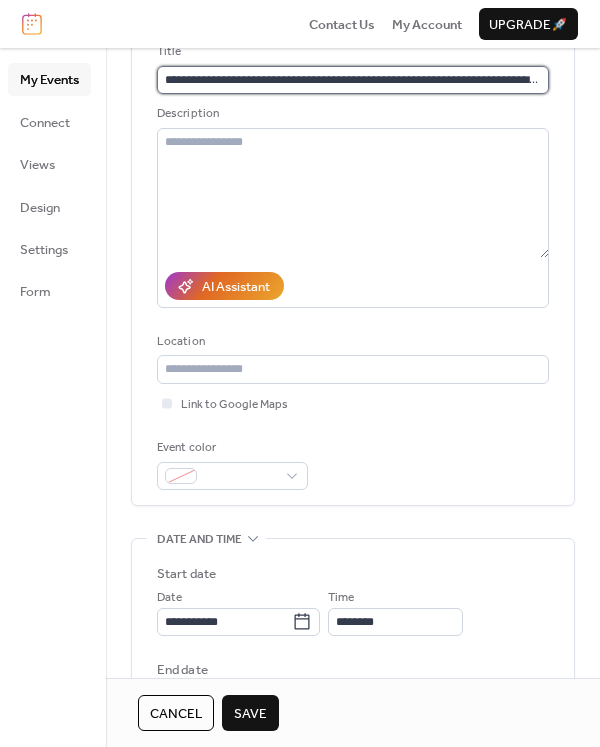 click on "**********" at bounding box center (353, 80) 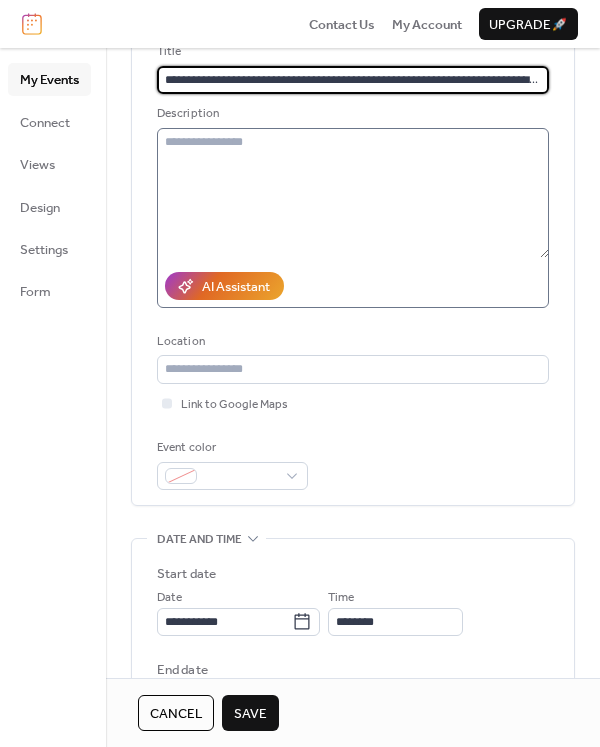 type on "**********" 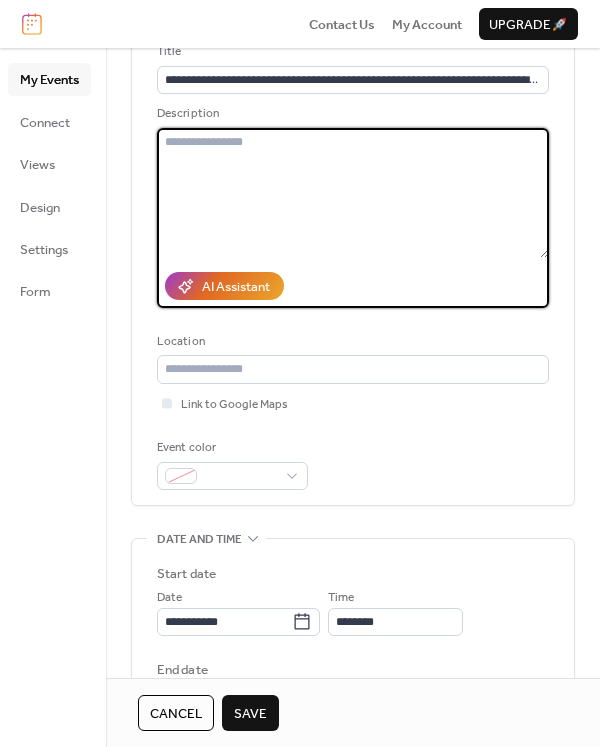click at bounding box center [353, 193] 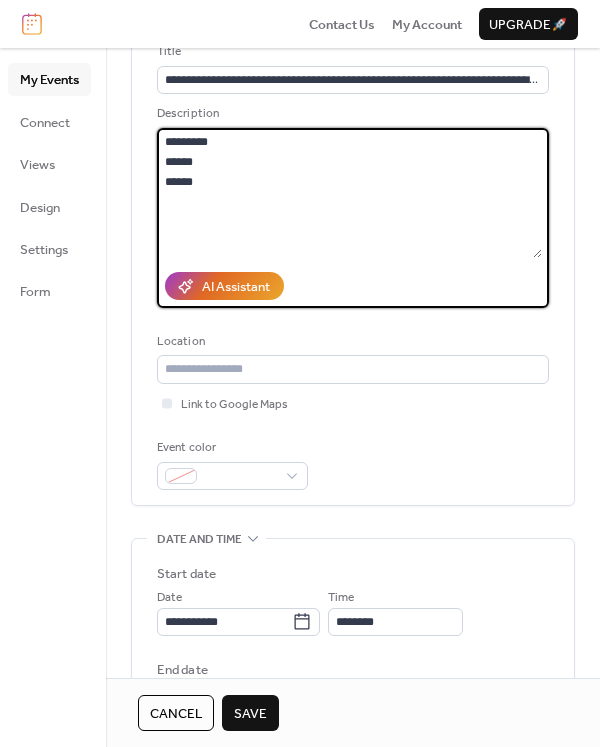 paste on "**********" 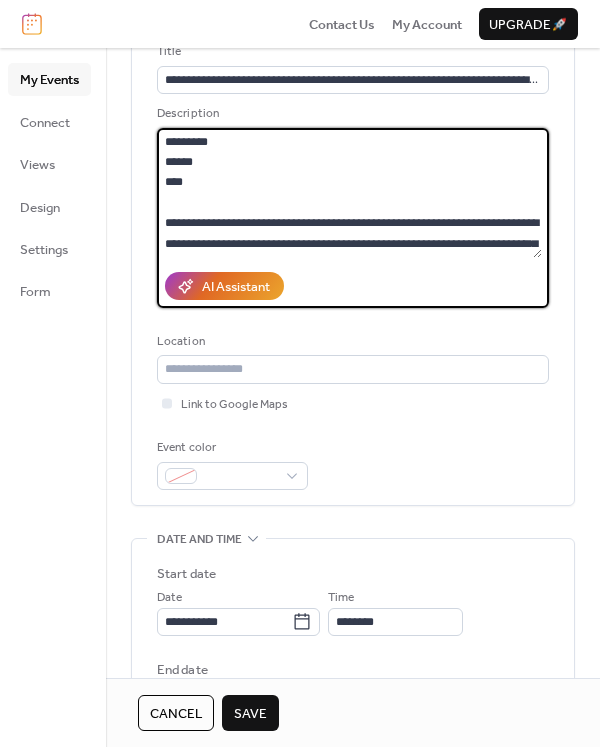 scroll, scrollTop: 158, scrollLeft: 0, axis: vertical 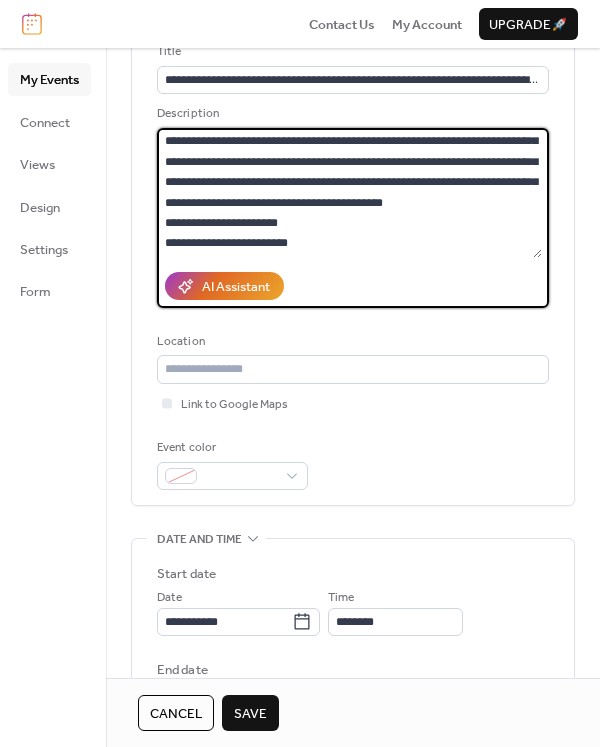 click on "**********" at bounding box center (349, 193) 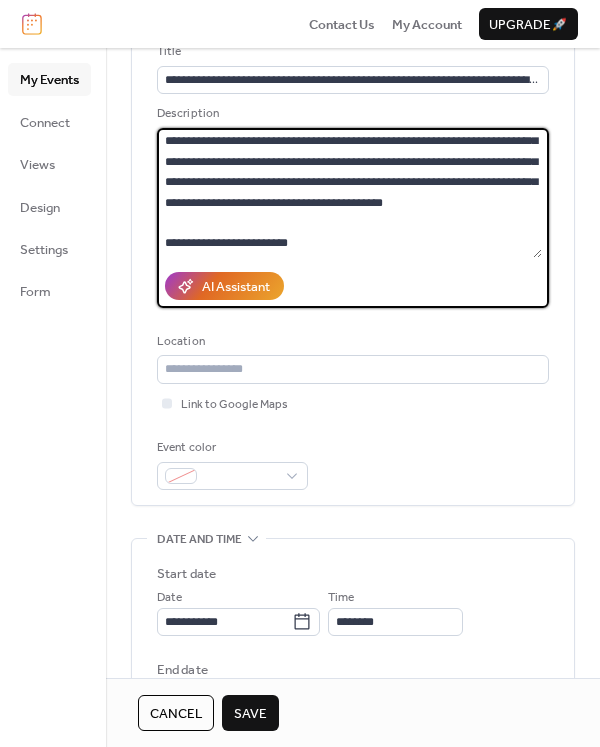 click on "**********" at bounding box center [349, 193] 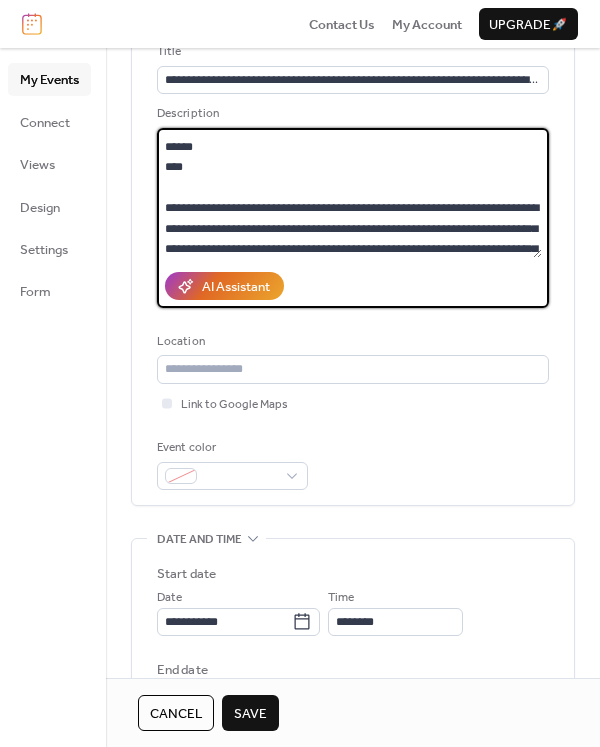 scroll, scrollTop: 35, scrollLeft: 0, axis: vertical 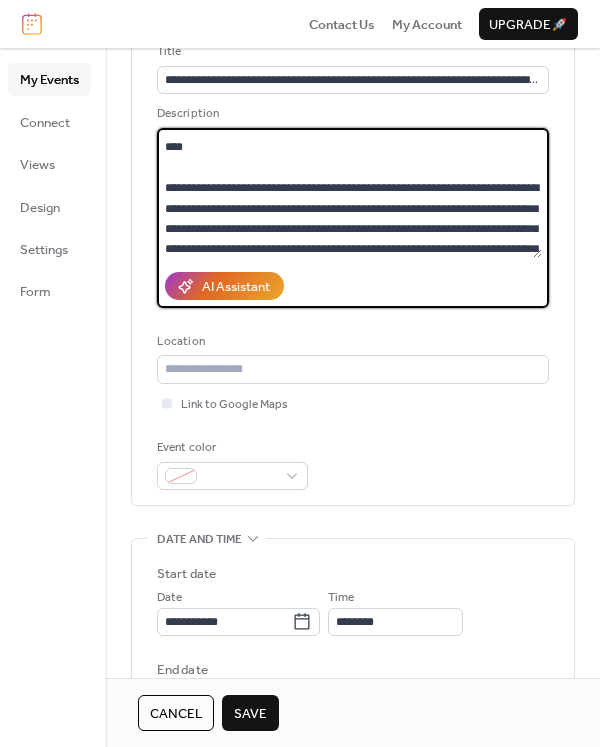 click on "**********" at bounding box center (349, 193) 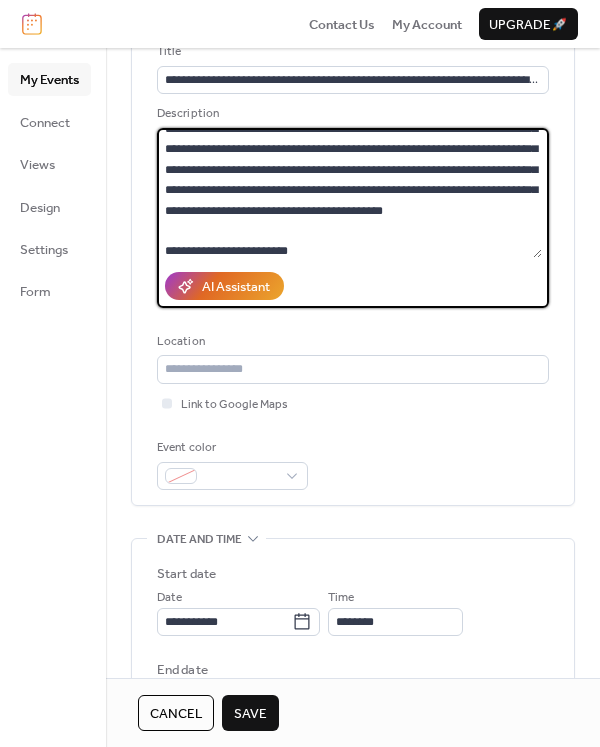 scroll, scrollTop: 155, scrollLeft: 0, axis: vertical 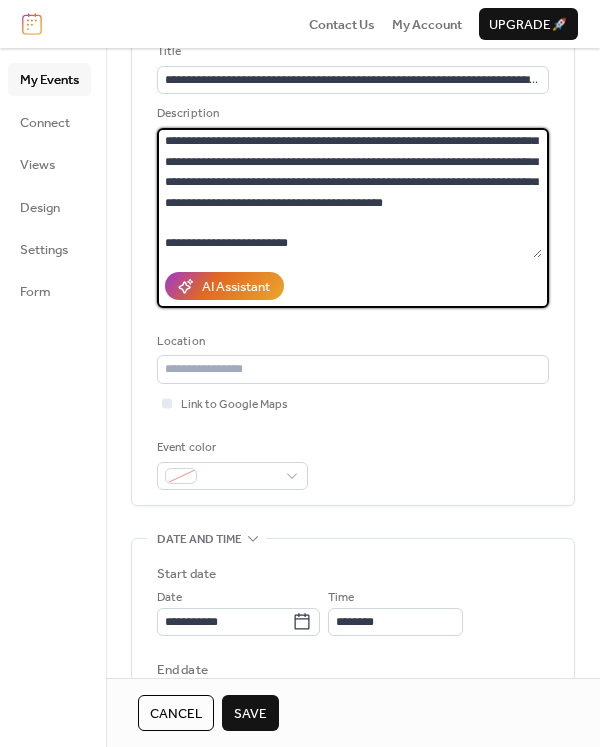type on "**********" 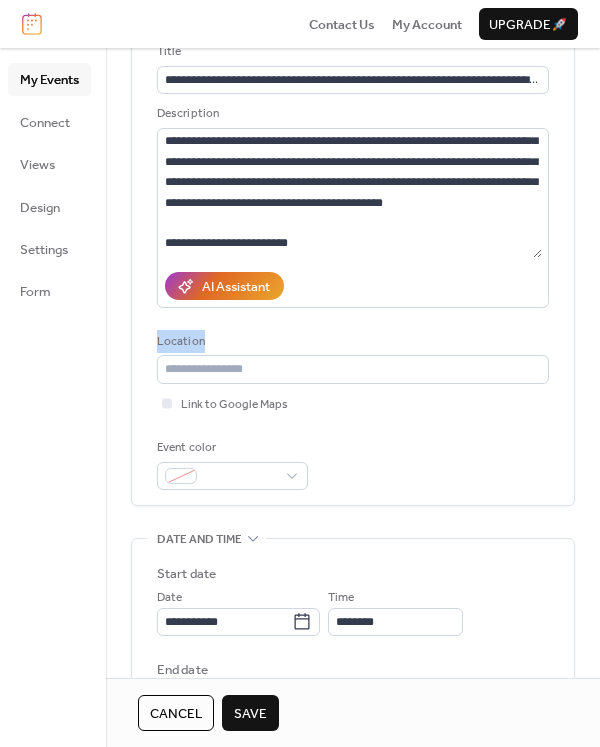 drag, startPoint x: 593, startPoint y: 303, endPoint x: 591, endPoint y: 365, distance: 62.03225 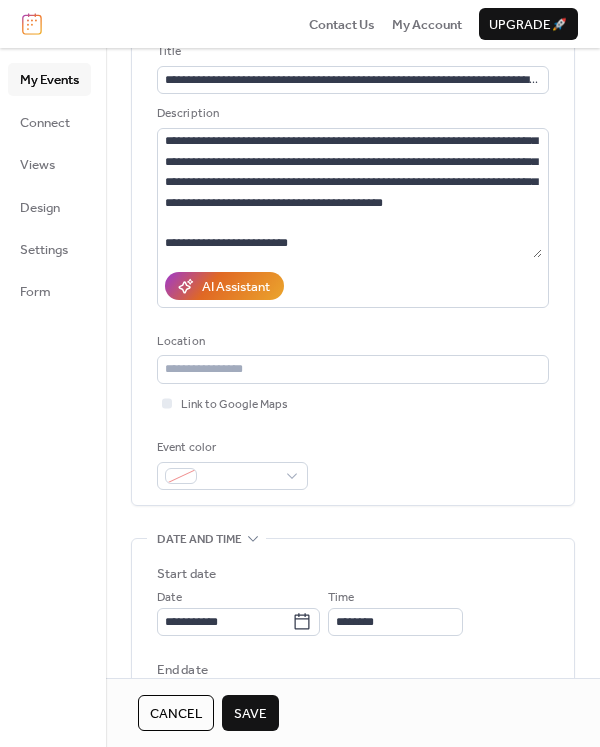 scroll, scrollTop: 0, scrollLeft: 0, axis: both 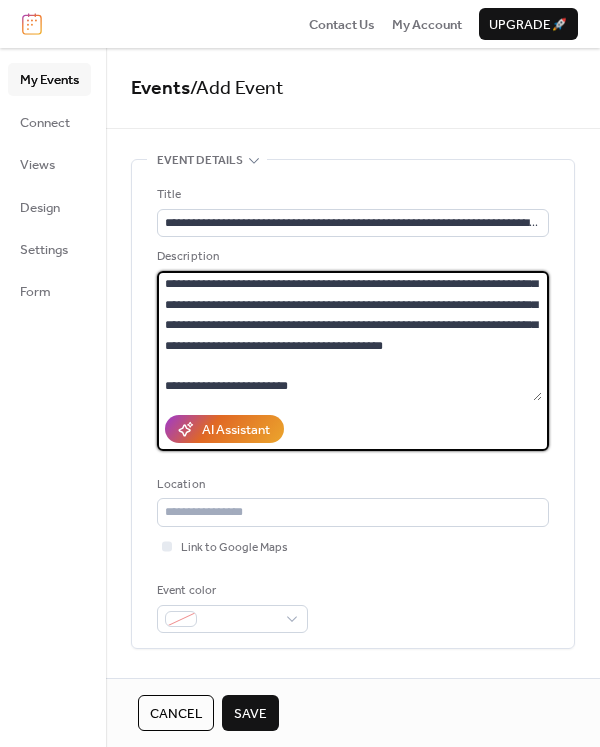 click on "**********" at bounding box center (349, 336) 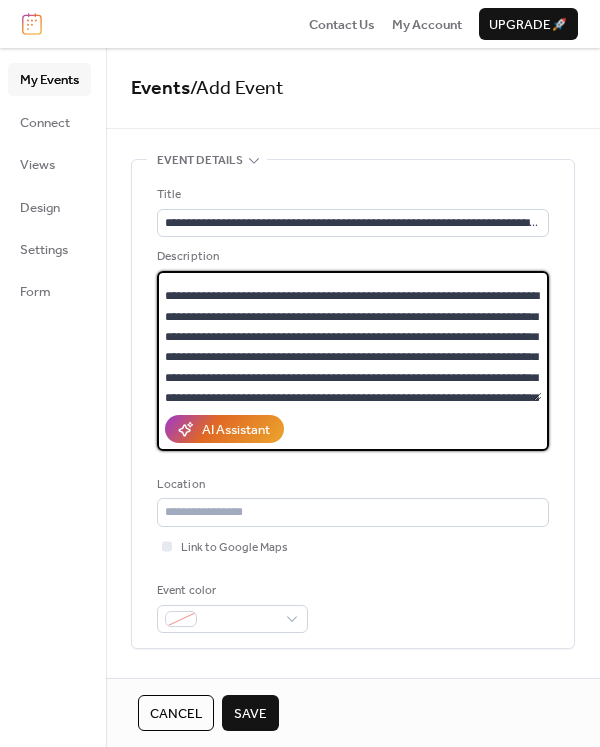 scroll, scrollTop: 0, scrollLeft: 0, axis: both 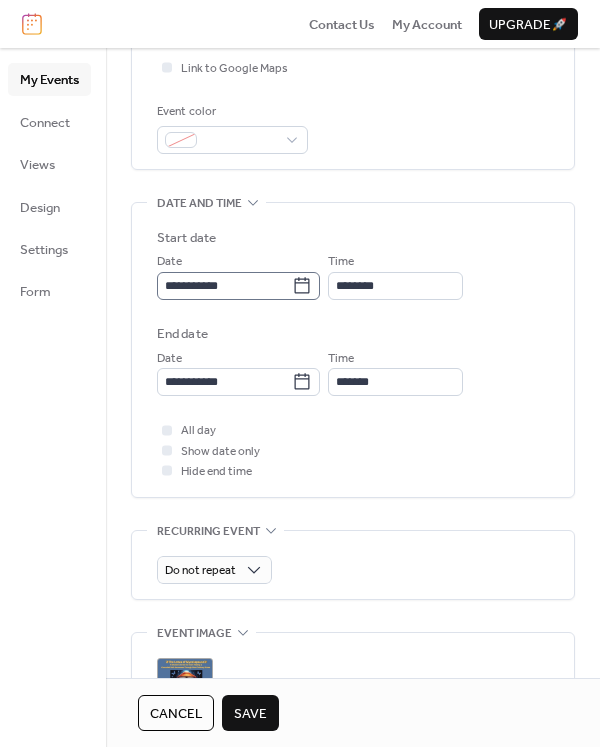click on "**********" at bounding box center [238, 286] 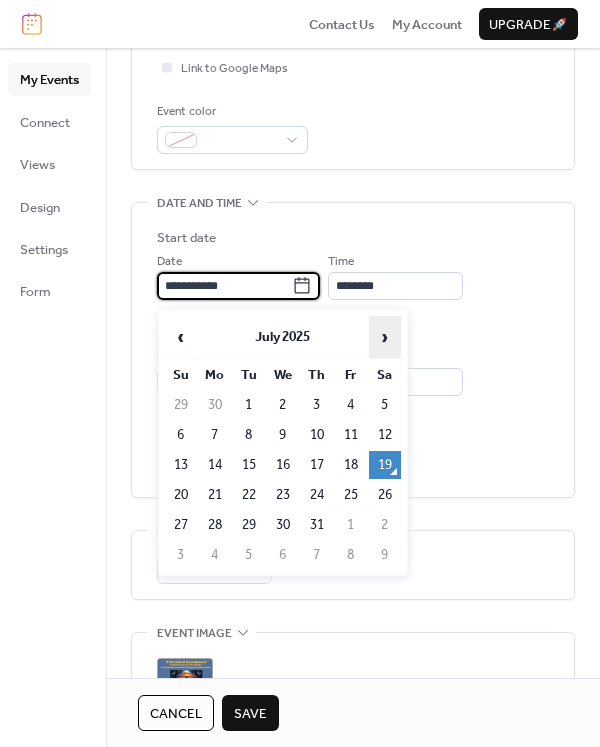 click on "›" at bounding box center [385, 337] 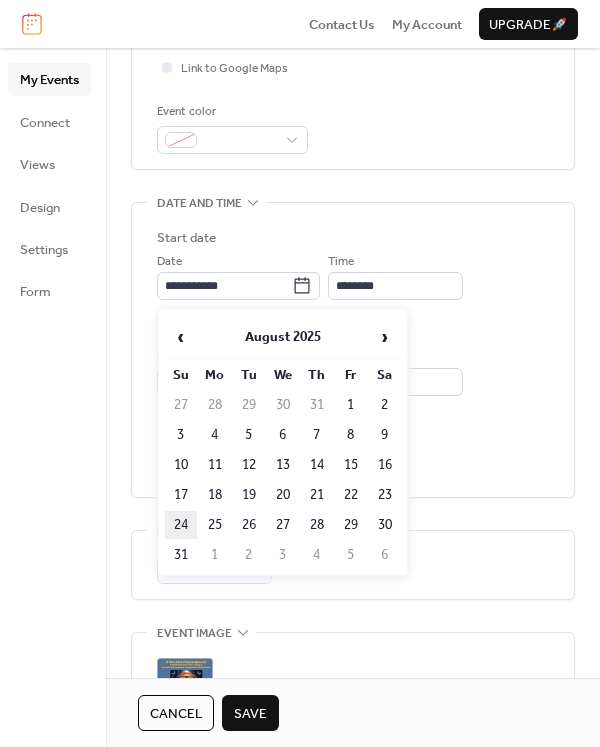 click on "24" at bounding box center [181, 525] 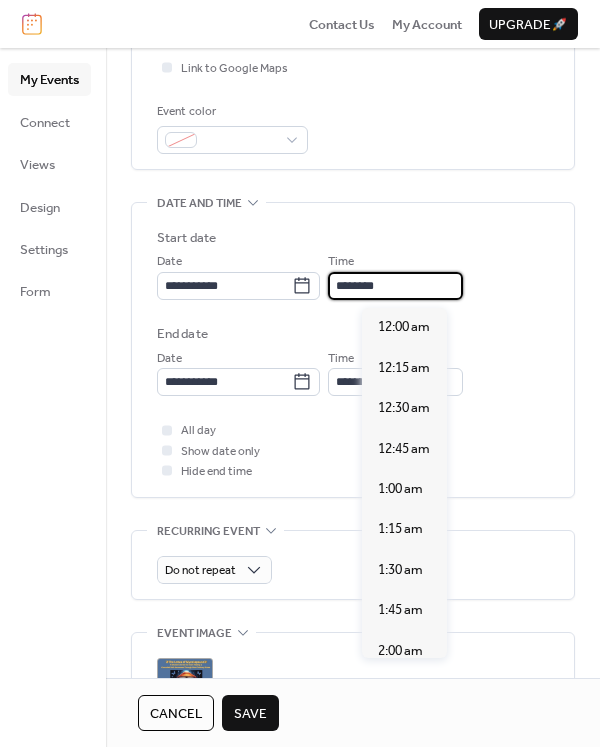click on "********" at bounding box center [395, 286] 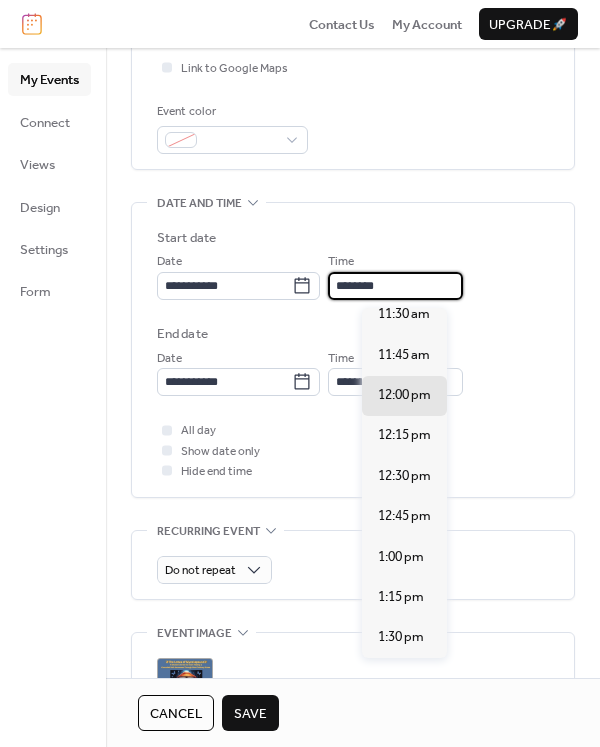 click on "********" at bounding box center (395, 286) 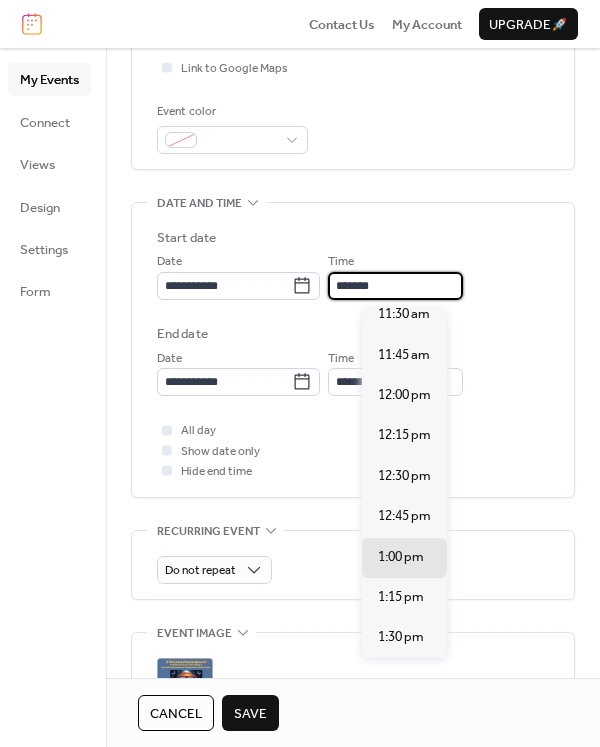 type on "*******" 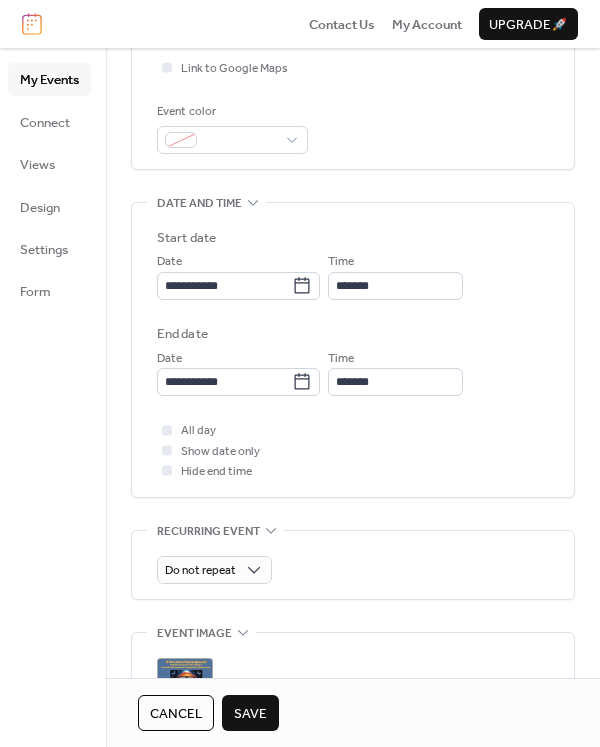 click on "End date" at bounding box center [353, 334] 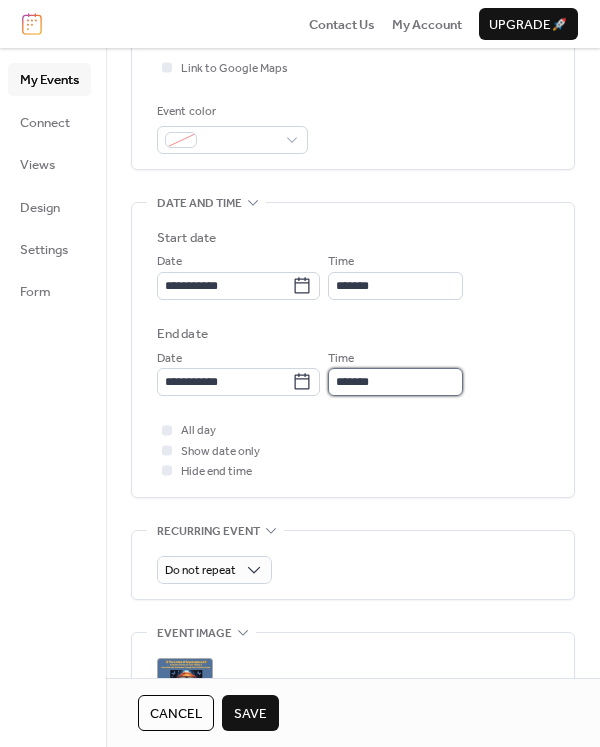 click on "*******" at bounding box center (395, 382) 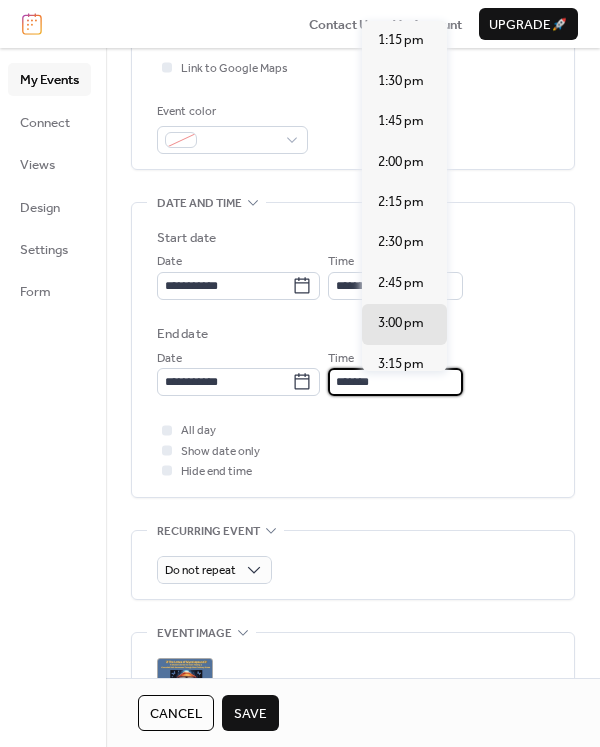type on "*******" 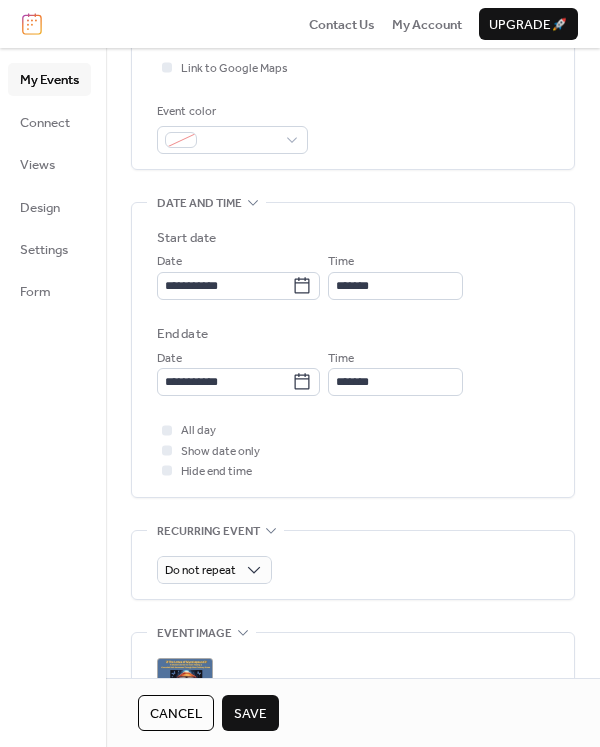 click on "**********" at bounding box center [353, 398] 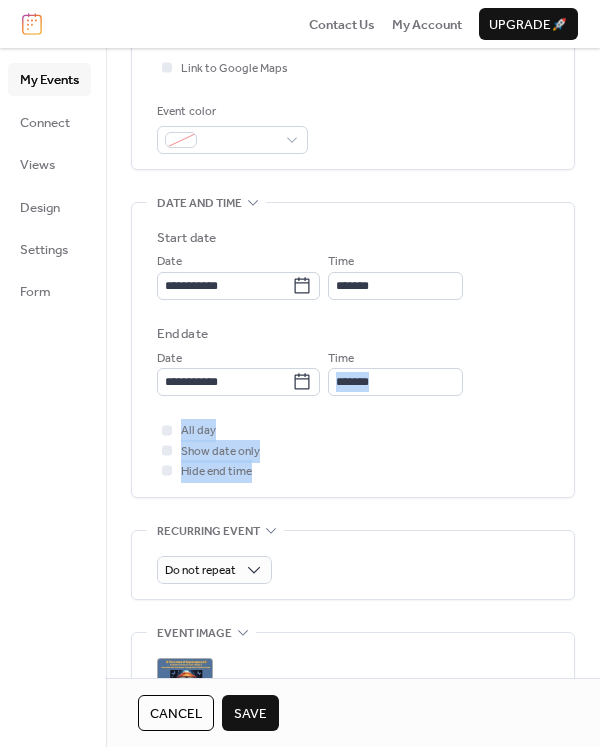 drag, startPoint x: 593, startPoint y: 353, endPoint x: 589, endPoint y: 490, distance: 137.05838 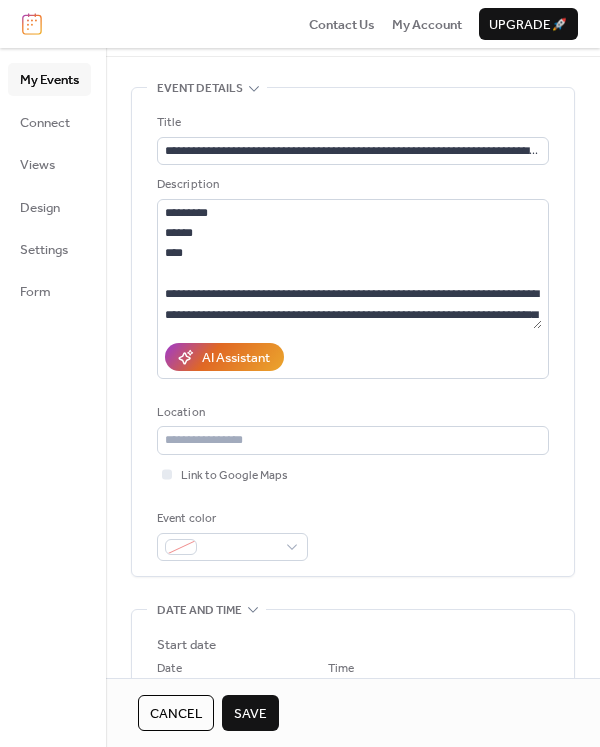 scroll, scrollTop: 0, scrollLeft: 0, axis: both 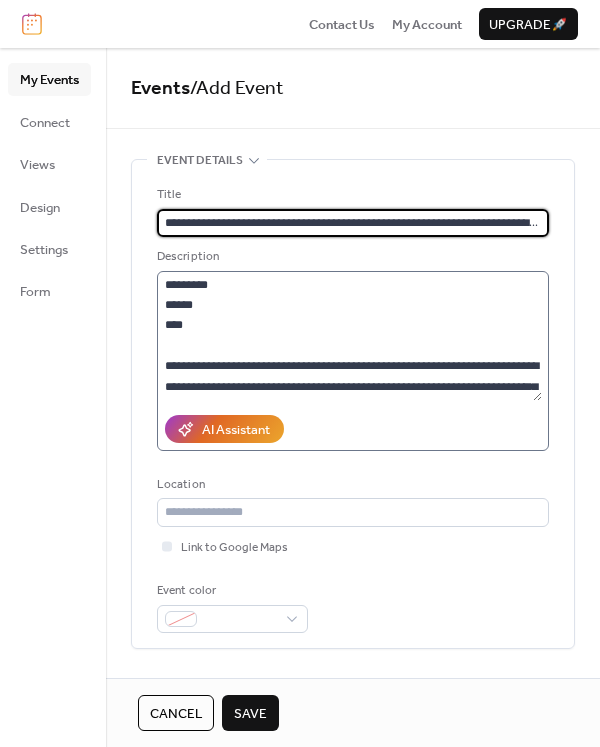 drag, startPoint x: 163, startPoint y: 223, endPoint x: 541, endPoint y: 309, distance: 387.65964 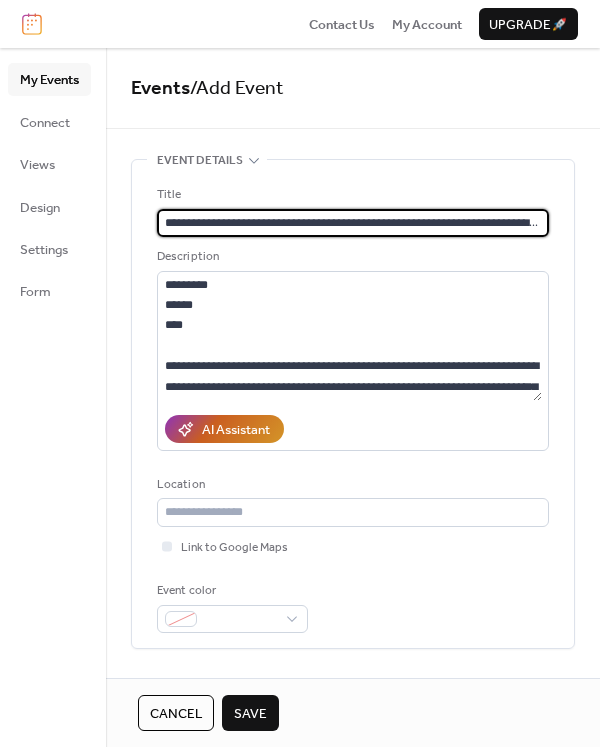 click on "AI Assistant" at bounding box center (224, 430) 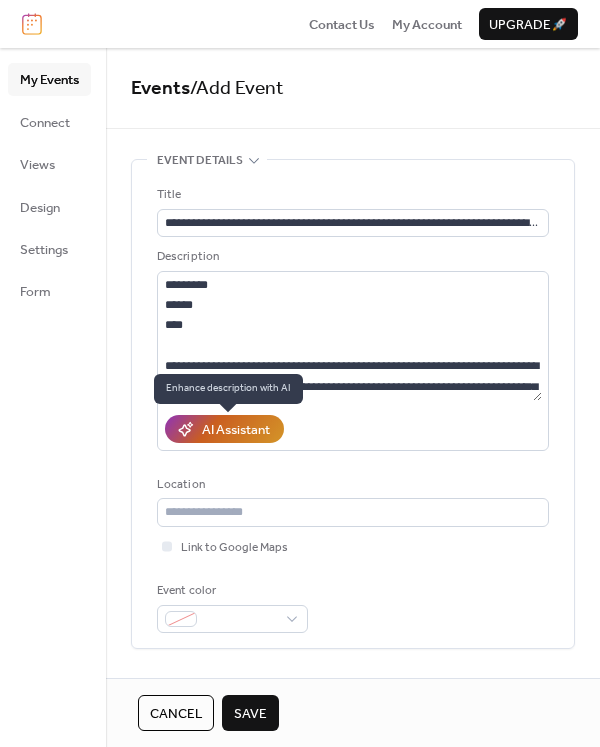 type 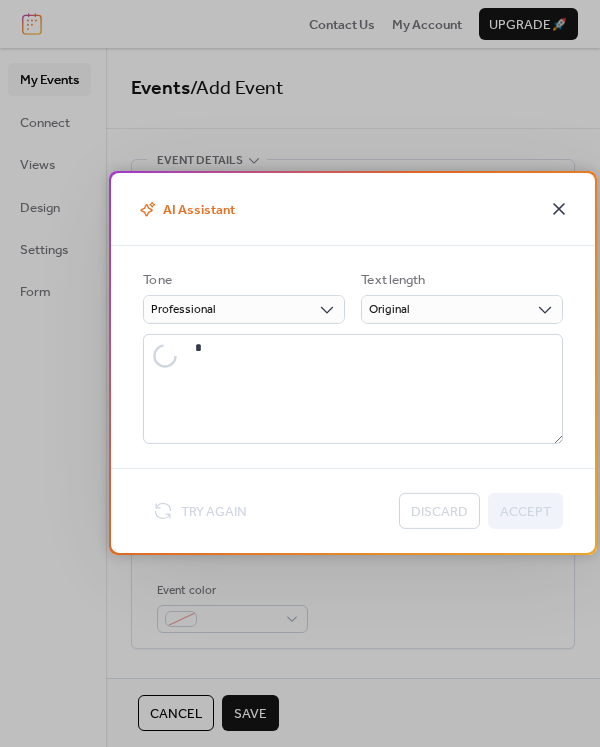 click 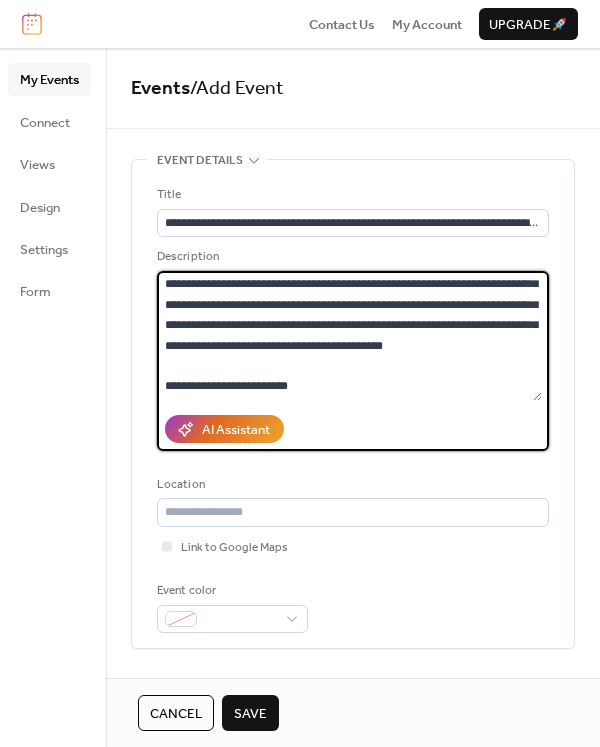 scroll, scrollTop: 158, scrollLeft: 0, axis: vertical 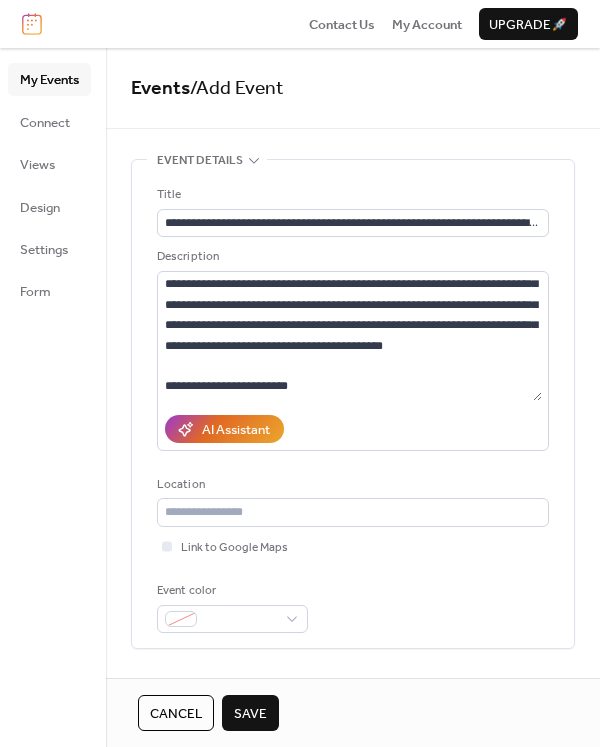 click on "**********" at bounding box center [353, 877] 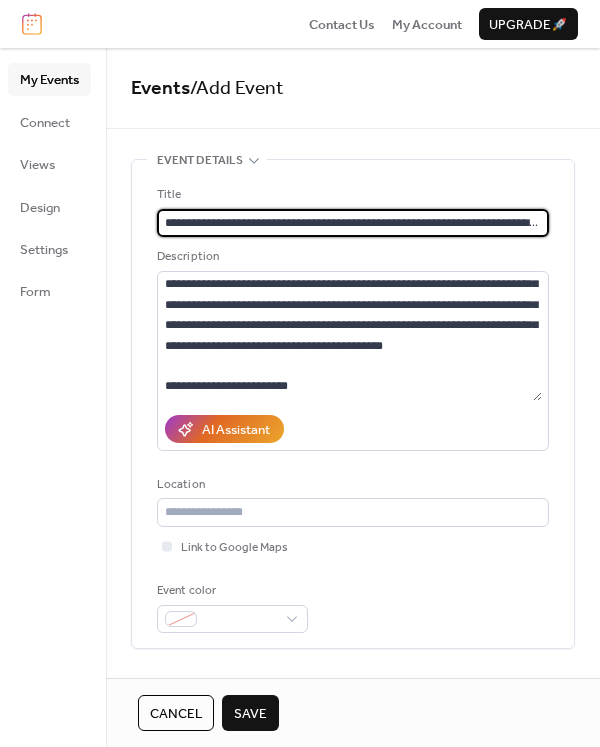 drag, startPoint x: 167, startPoint y: 221, endPoint x: 638, endPoint y: 262, distance: 472.78113 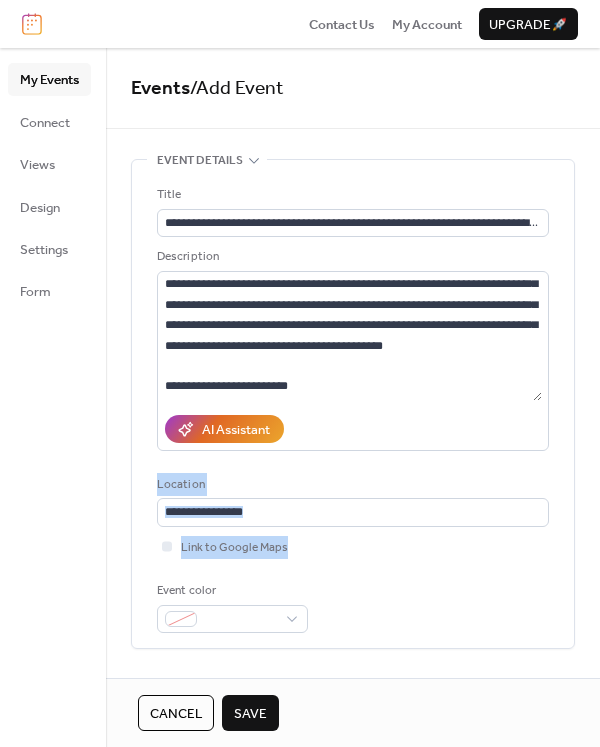 drag, startPoint x: 592, startPoint y: 277, endPoint x: 588, endPoint y: 562, distance: 285.02808 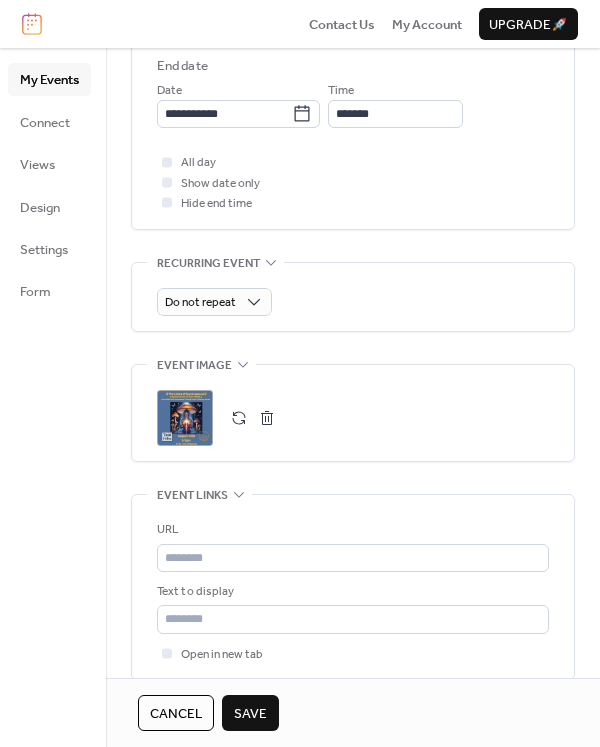scroll, scrollTop: 856, scrollLeft: 0, axis: vertical 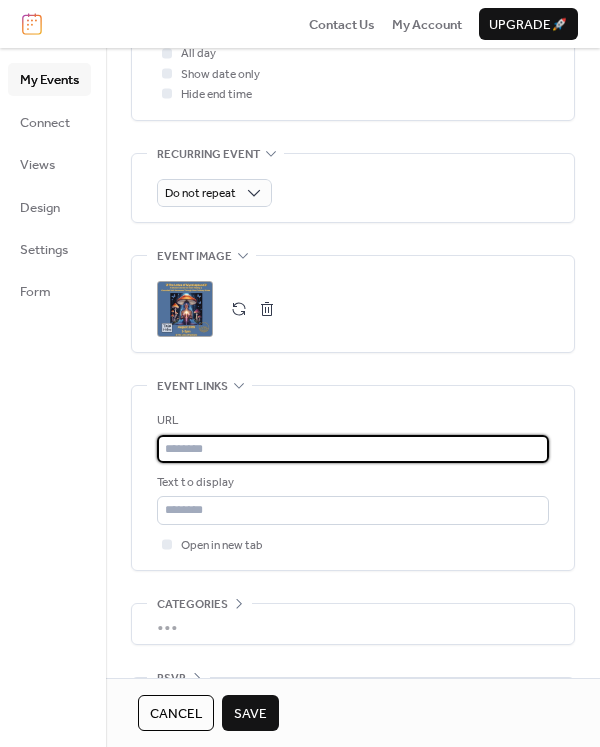 click at bounding box center (353, 449) 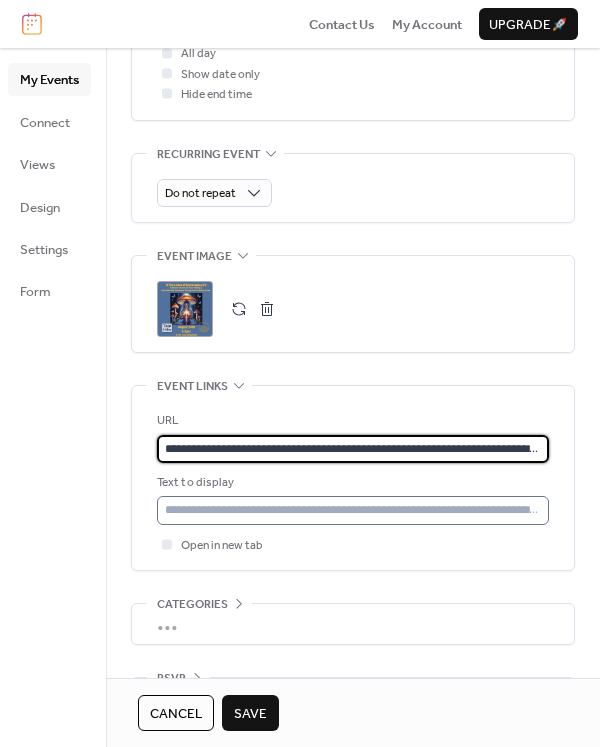type on "**********" 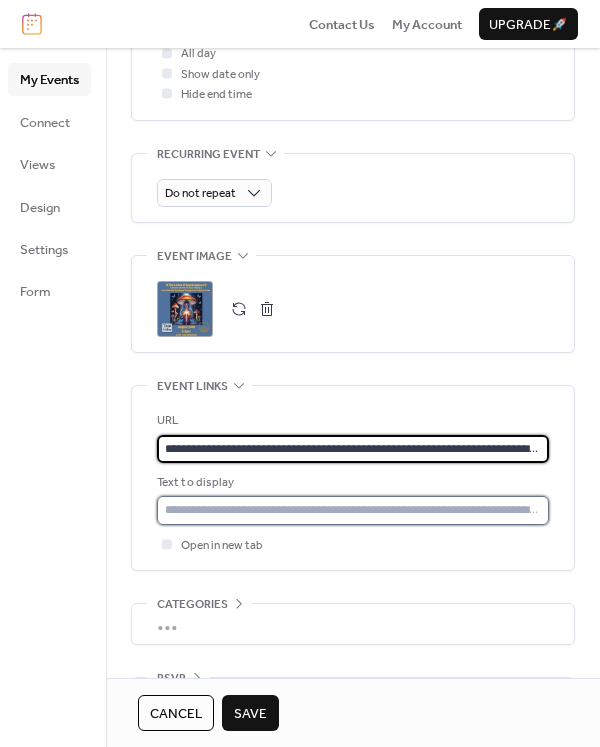 click at bounding box center [353, 510] 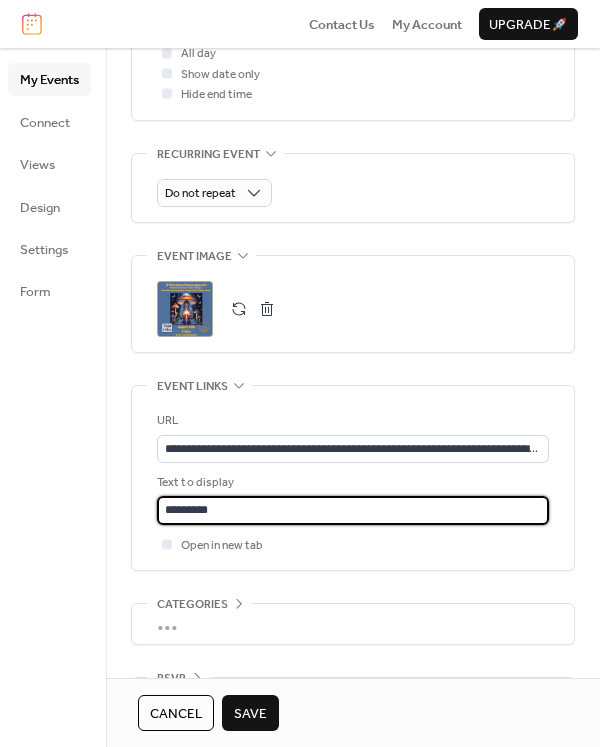 type on "********" 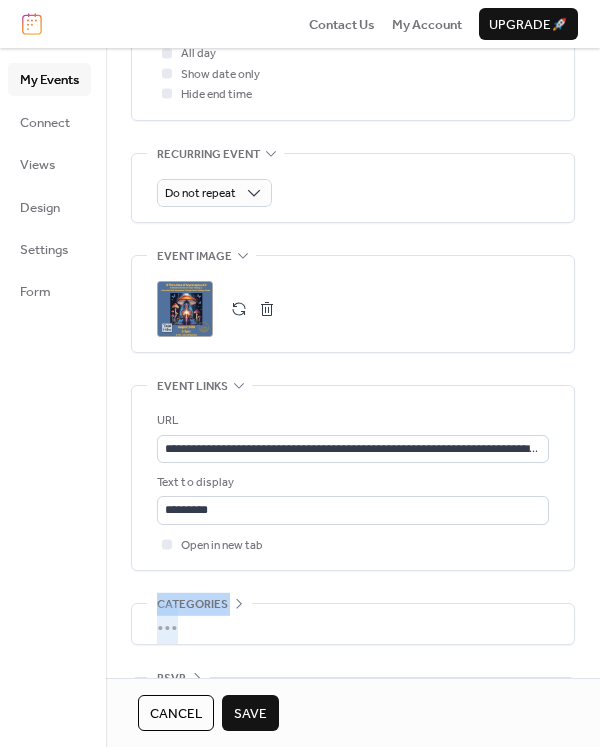 drag, startPoint x: 593, startPoint y: 586, endPoint x: 593, endPoint y: 630, distance: 44 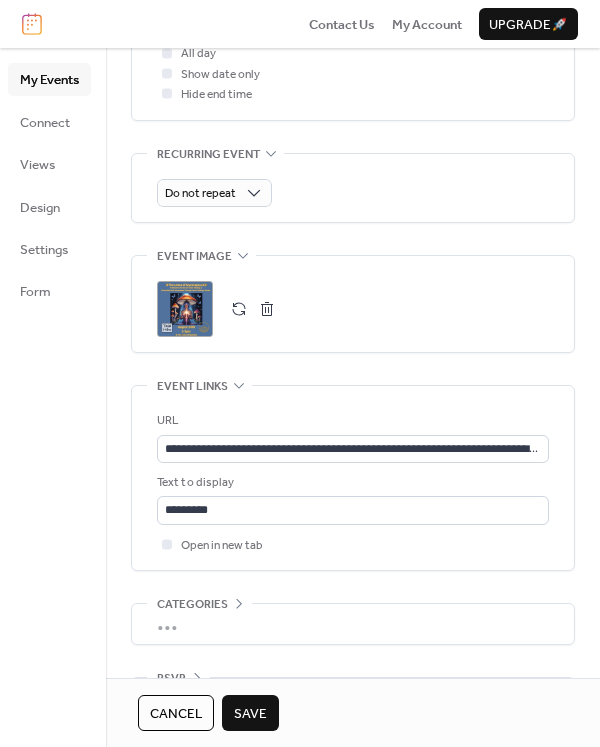 click on "**********" at bounding box center [353, 21] 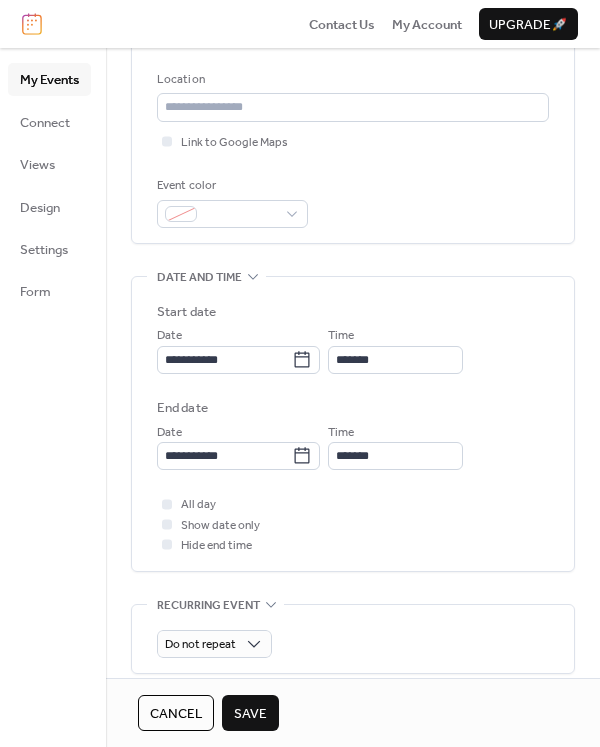 scroll, scrollTop: 397, scrollLeft: 0, axis: vertical 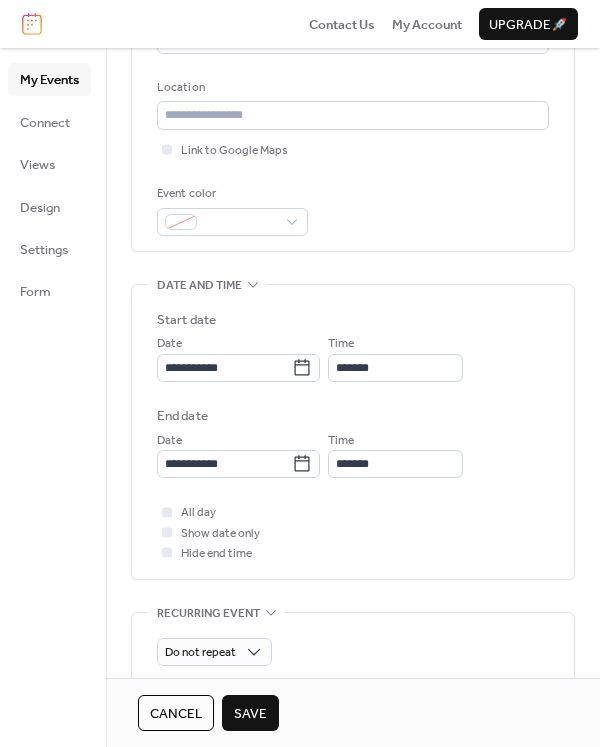 click on "**********" at bounding box center (353, 480) 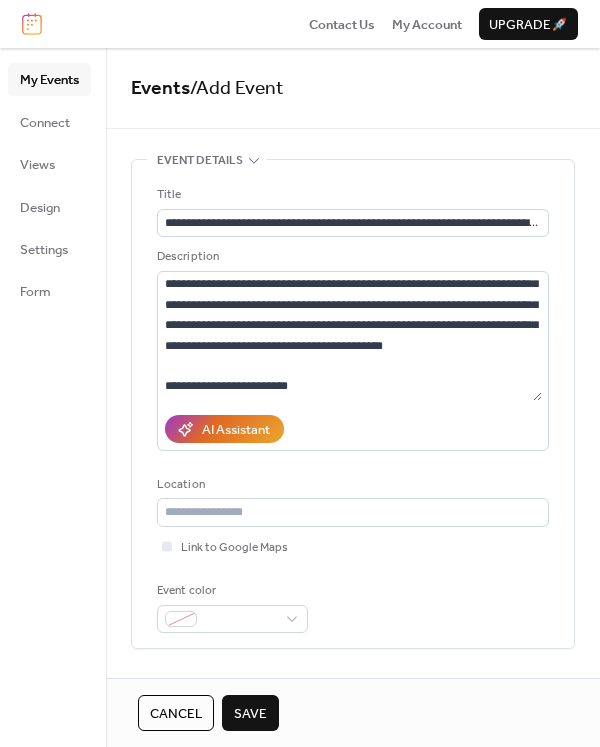scroll, scrollTop: 0, scrollLeft: 0, axis: both 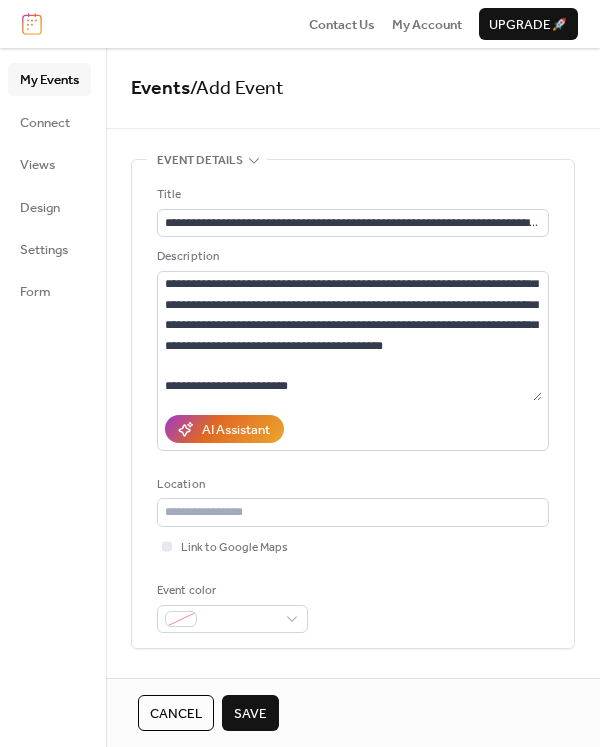 click on "Save" at bounding box center [250, 714] 